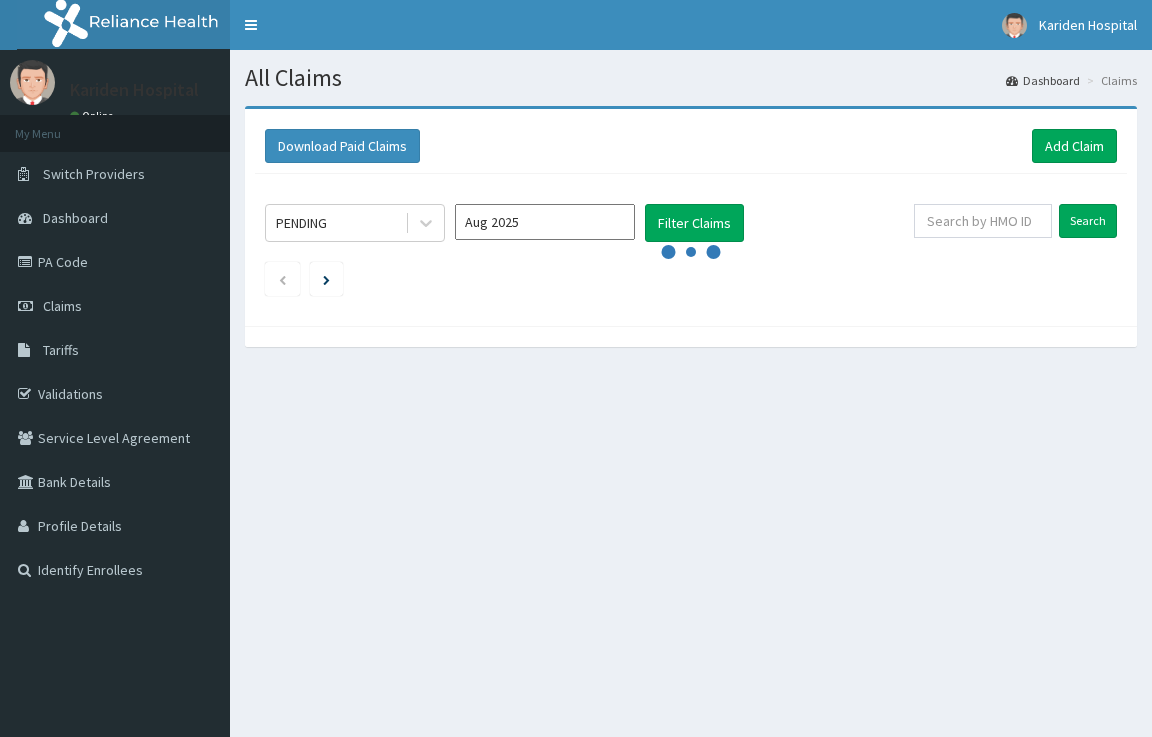 scroll, scrollTop: 0, scrollLeft: 0, axis: both 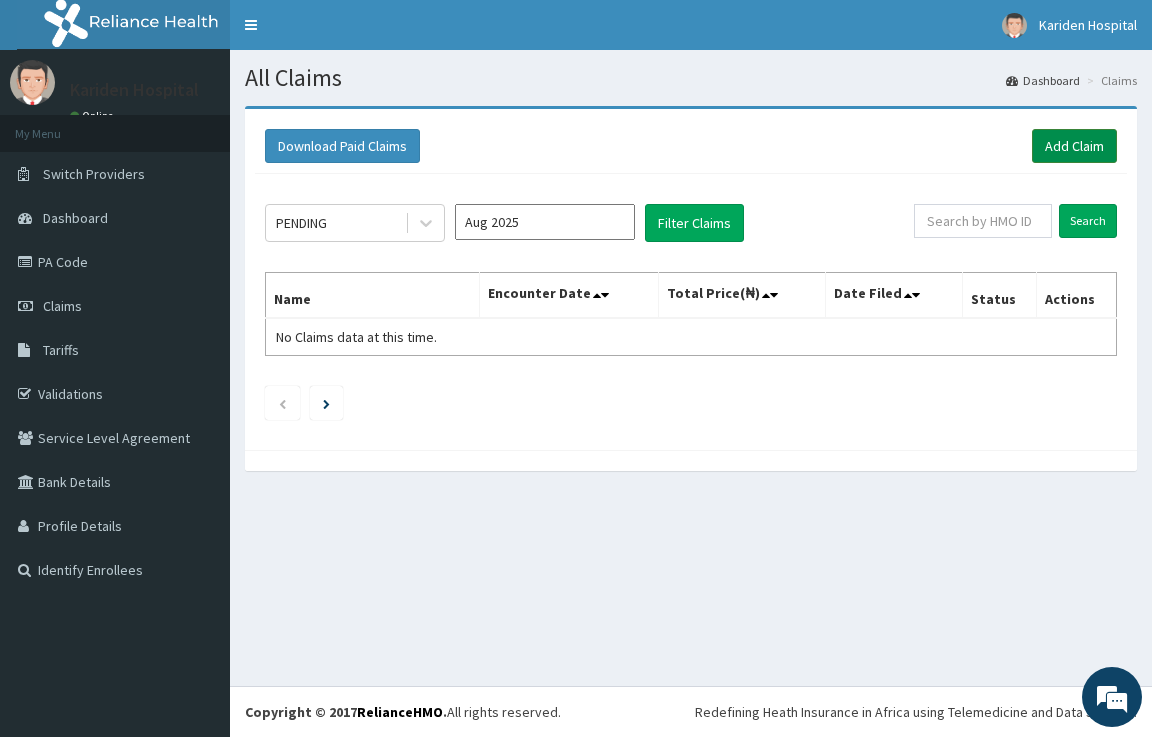 click on "Add Claim" at bounding box center [1074, 146] 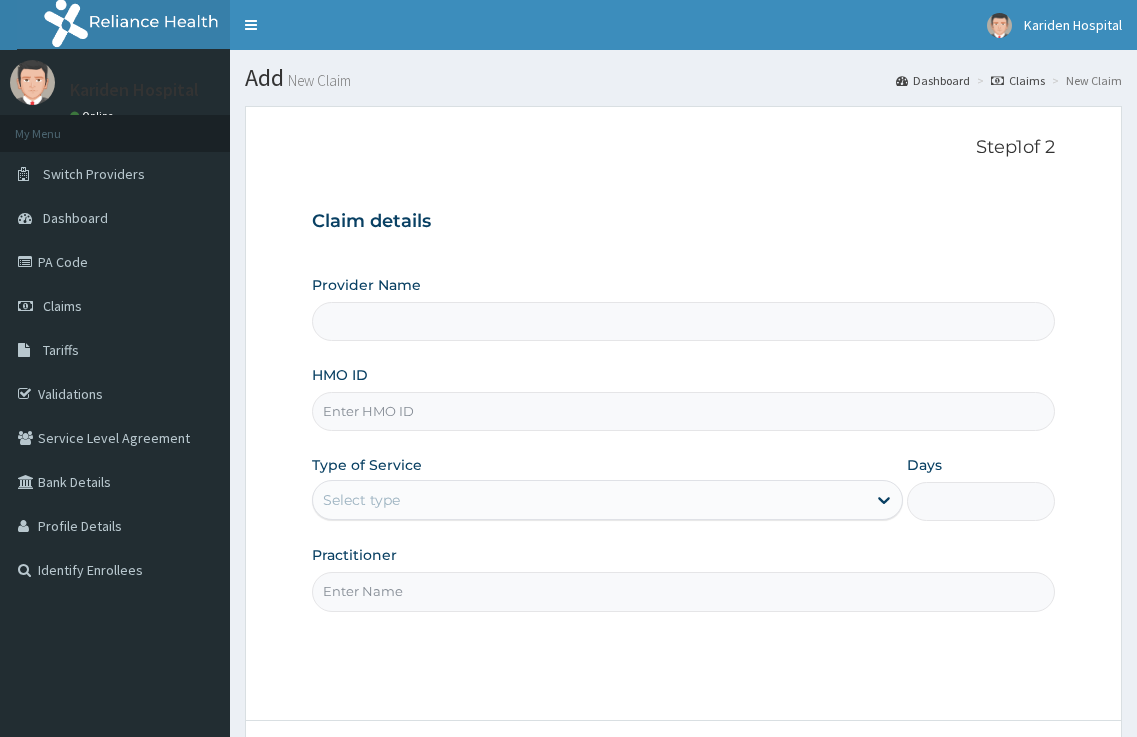 scroll, scrollTop: 0, scrollLeft: 0, axis: both 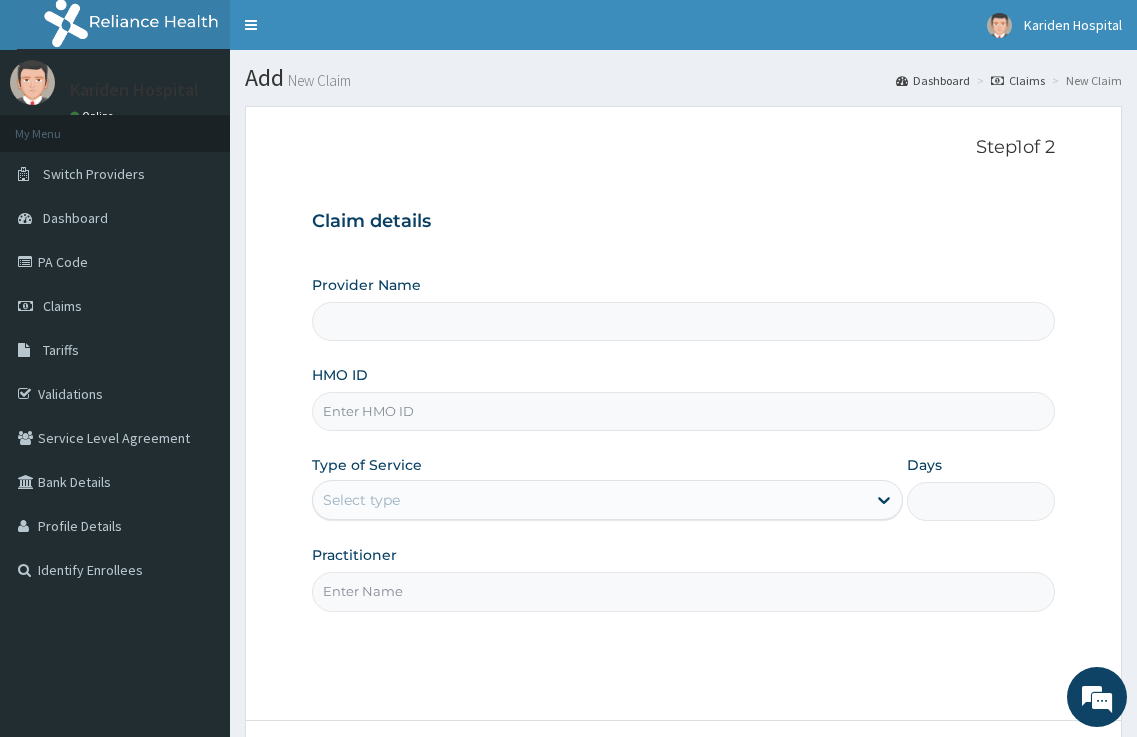 click on "HMO ID" at bounding box center [684, 411] 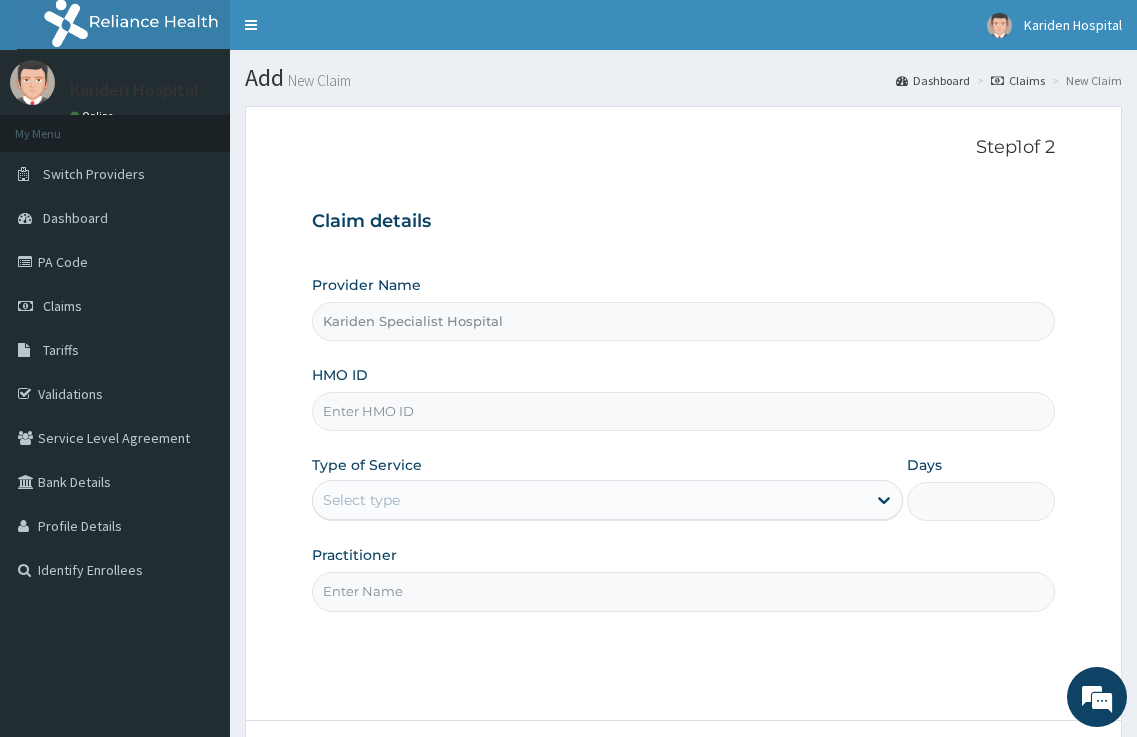 paste on "msn/10025/a" 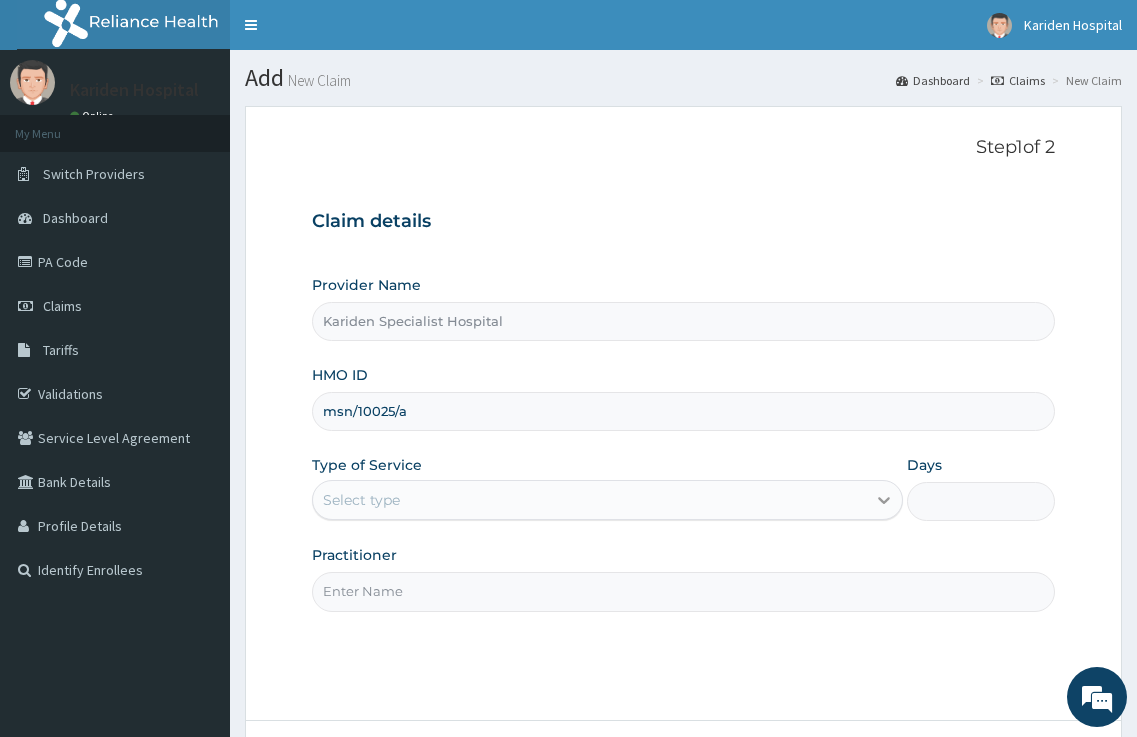 type on "msn/10025/a" 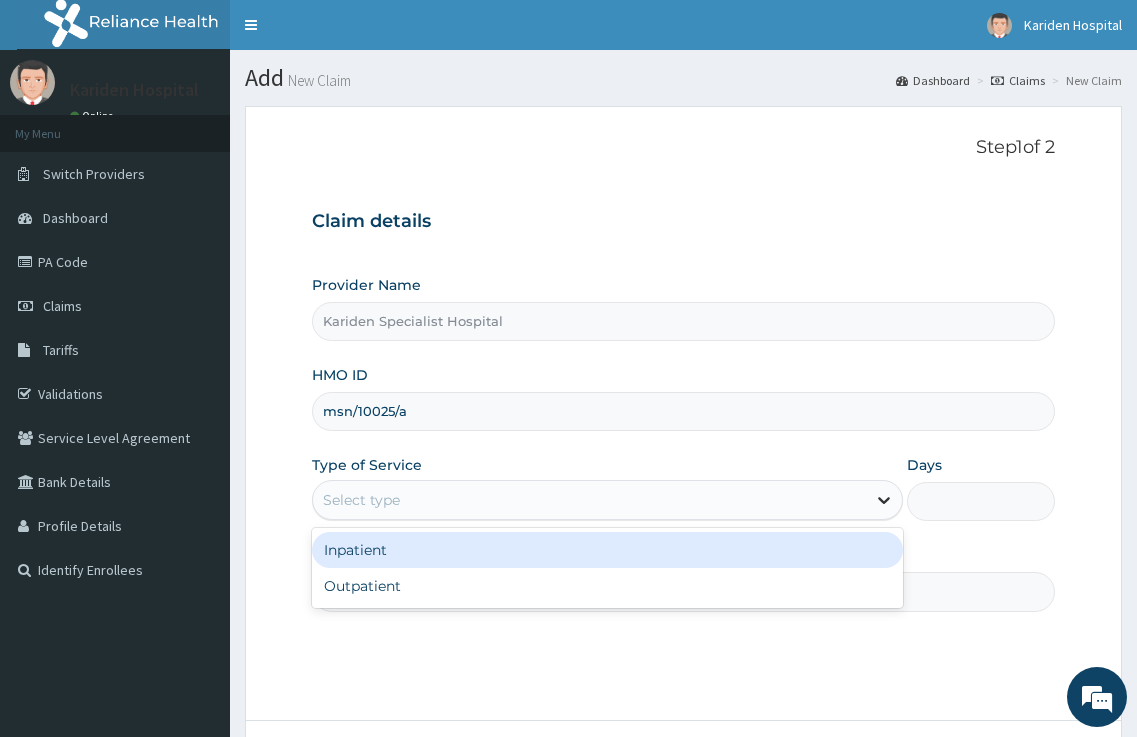click 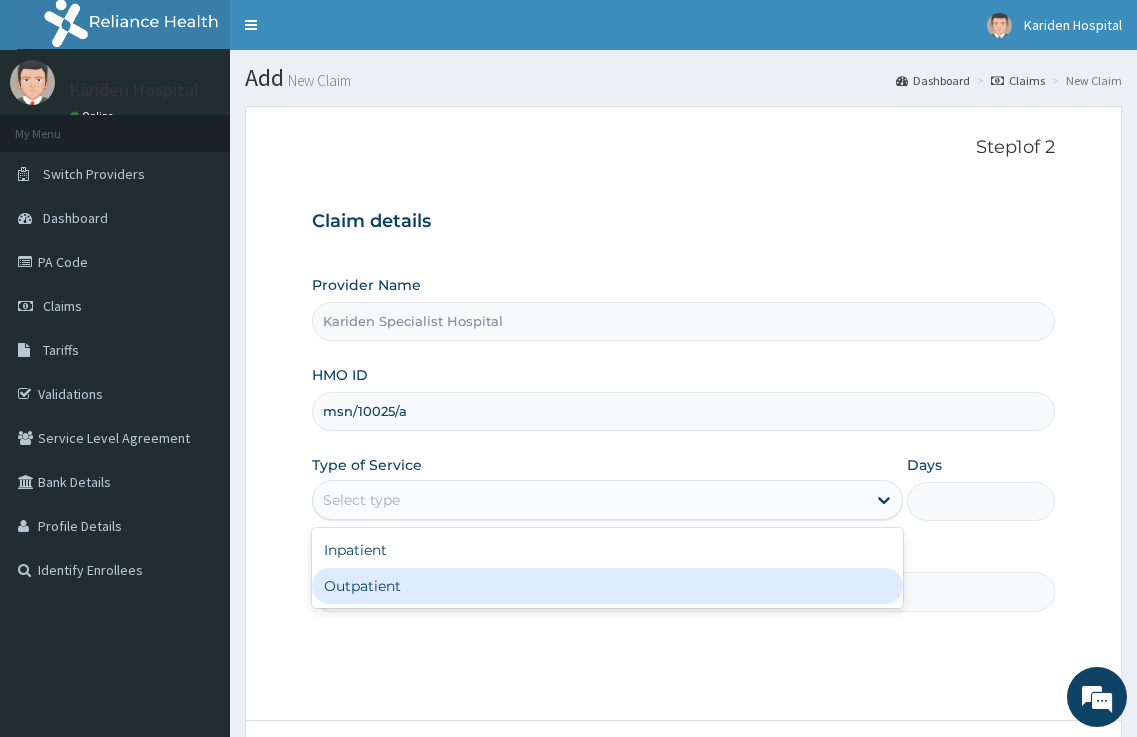 click on "Outpatient" at bounding box center (608, 586) 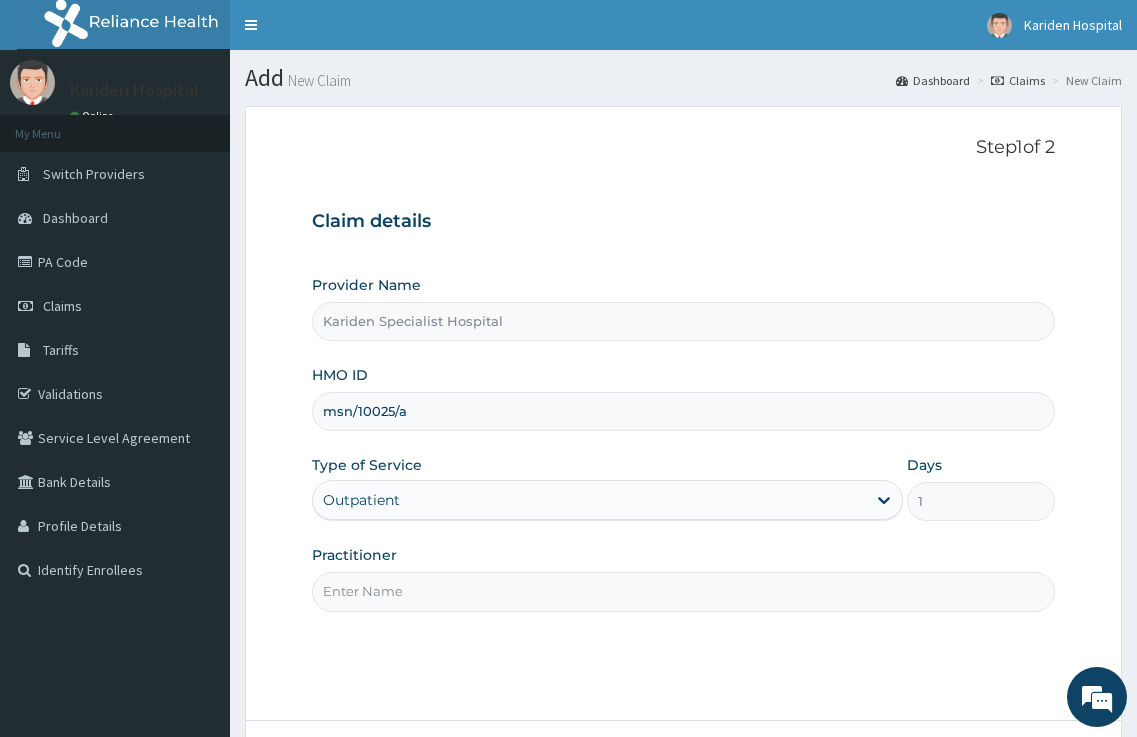 click on "Practitioner" at bounding box center [684, 578] 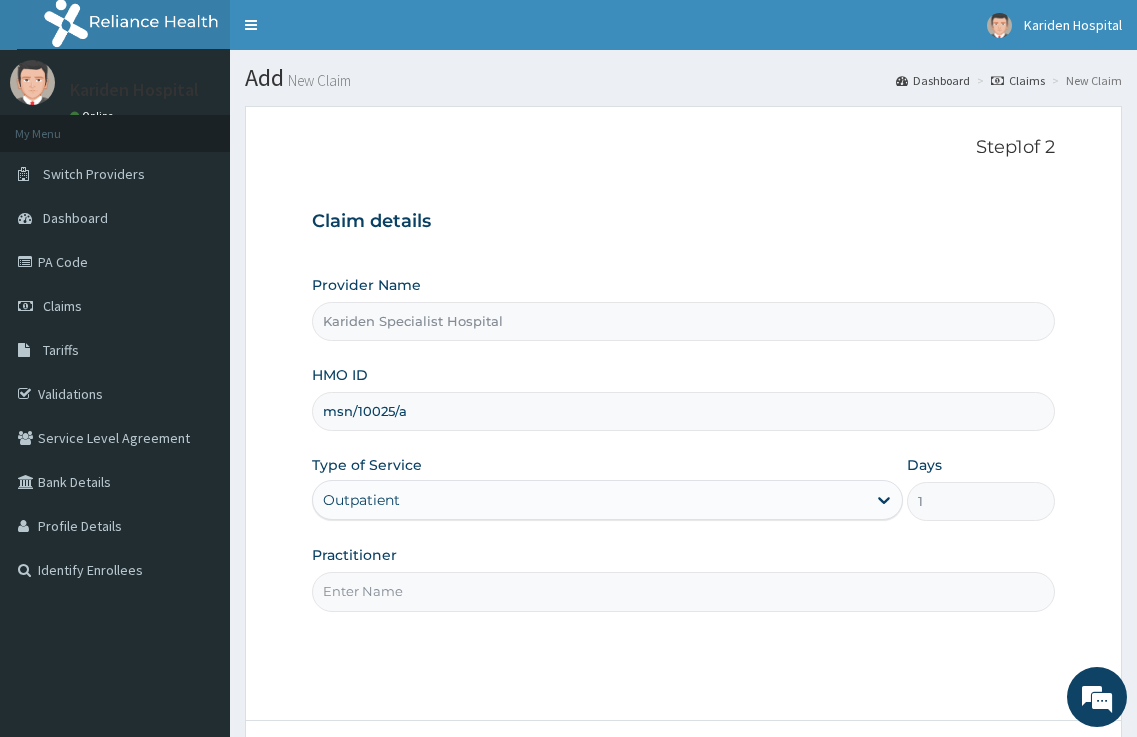 click on "Practitioner" at bounding box center [684, 591] 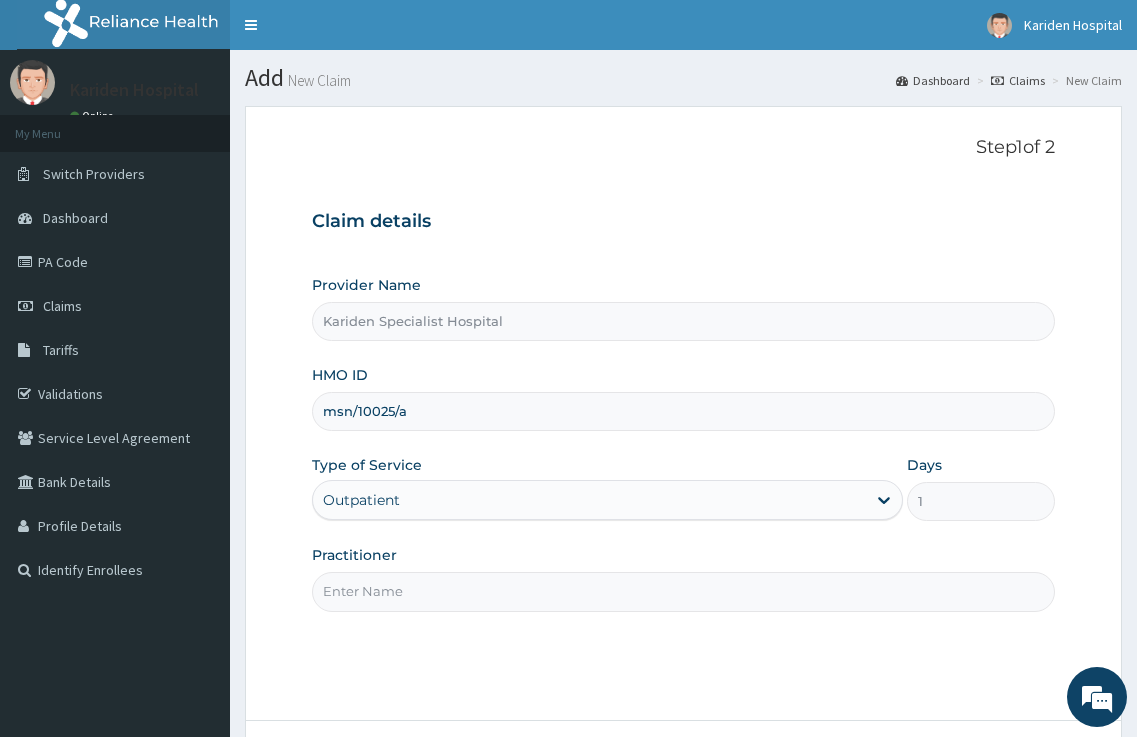 type on "DR. KARIBA" 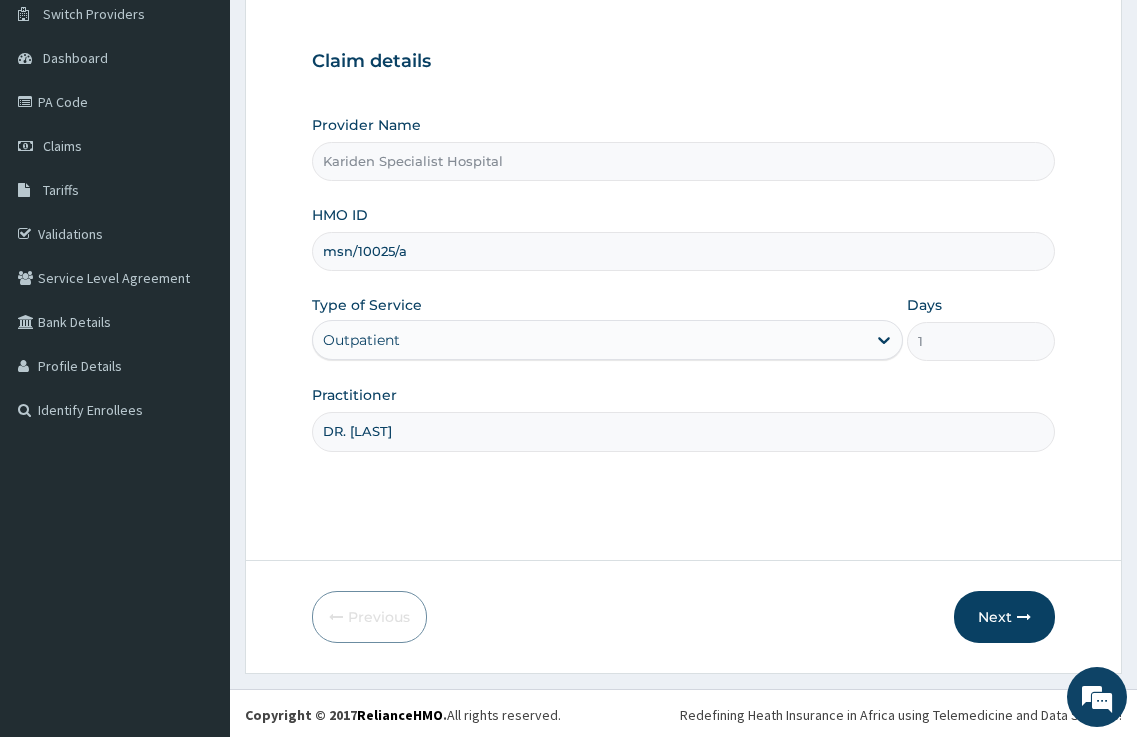 scroll, scrollTop: 163, scrollLeft: 0, axis: vertical 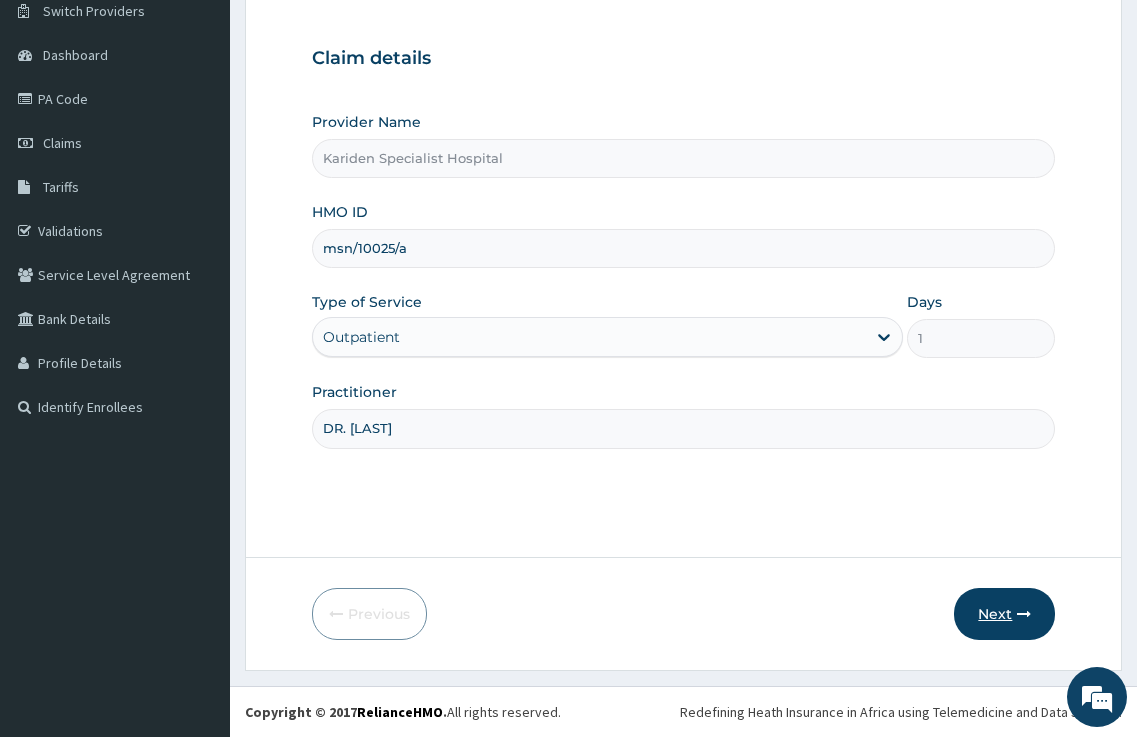 click on "Next" at bounding box center (1004, 614) 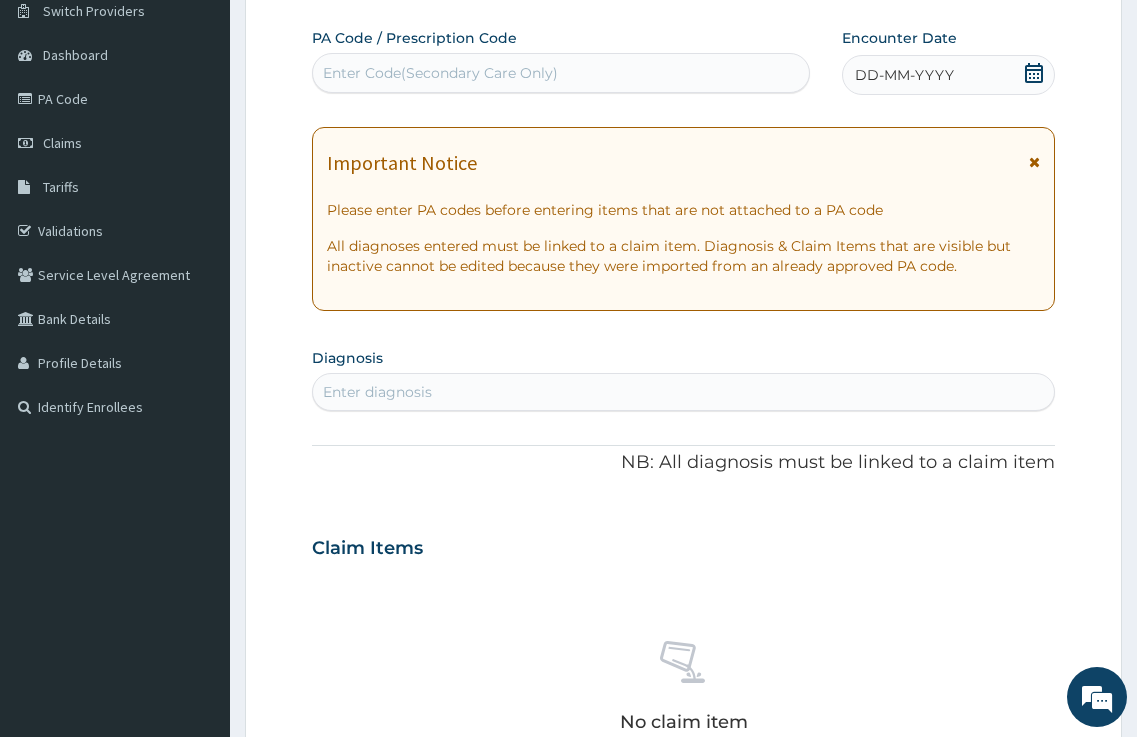 click on "Enter Code(Secondary Care Only)" at bounding box center [440, 73] 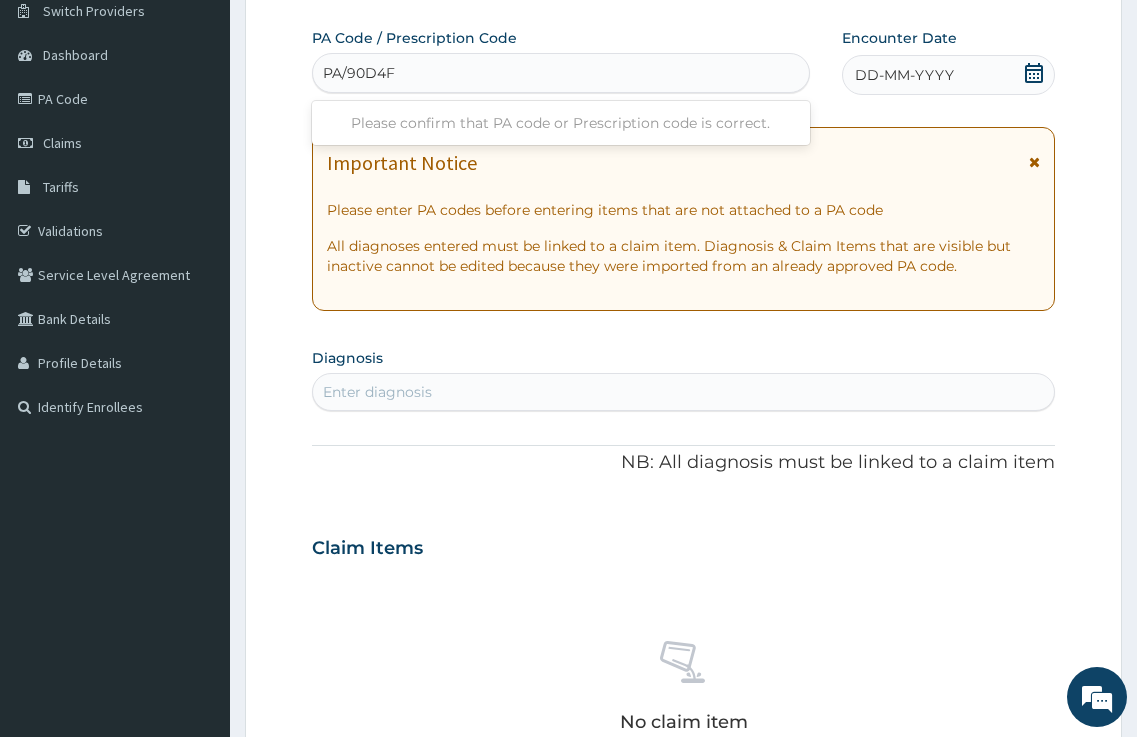 type on "PA/90D4FE" 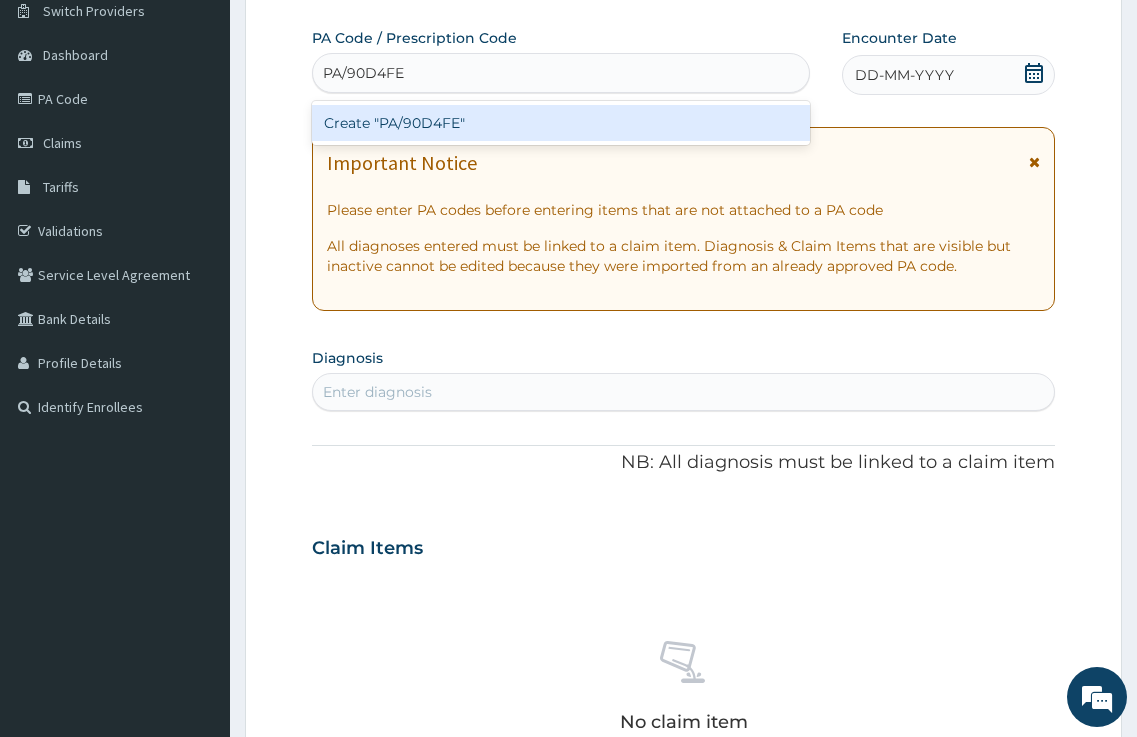 click on "Create "PA/90D4FE"" at bounding box center (561, 123) 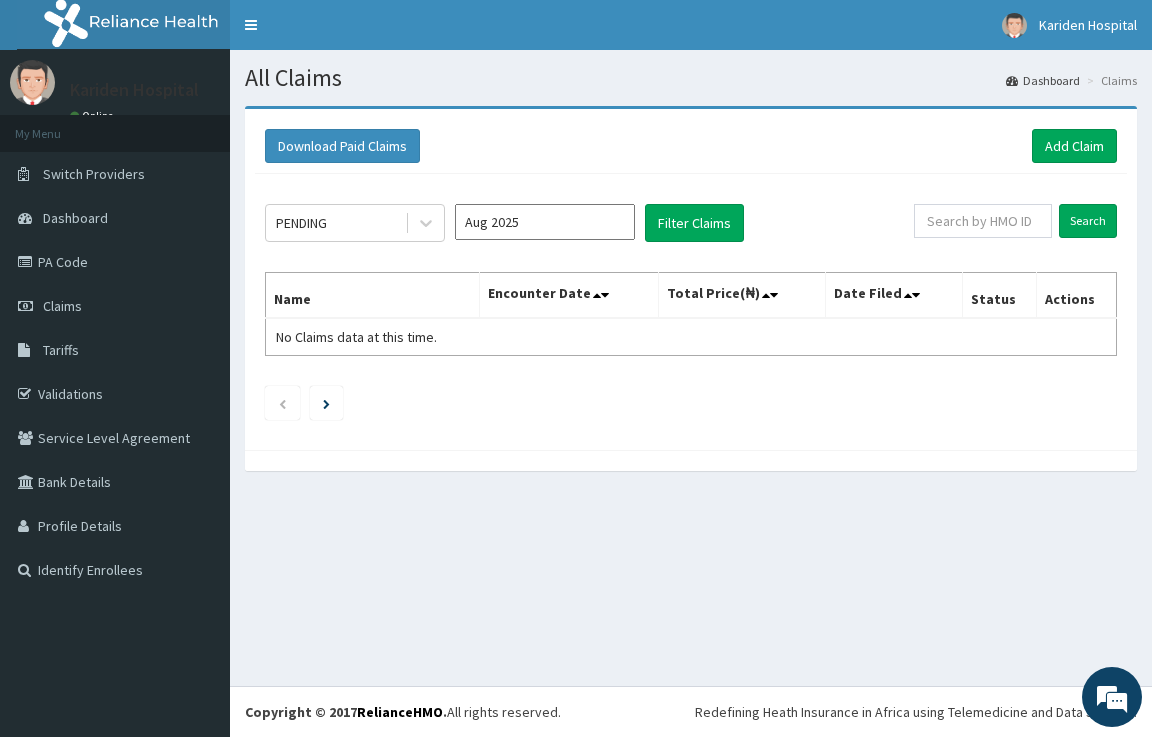 scroll, scrollTop: 0, scrollLeft: 0, axis: both 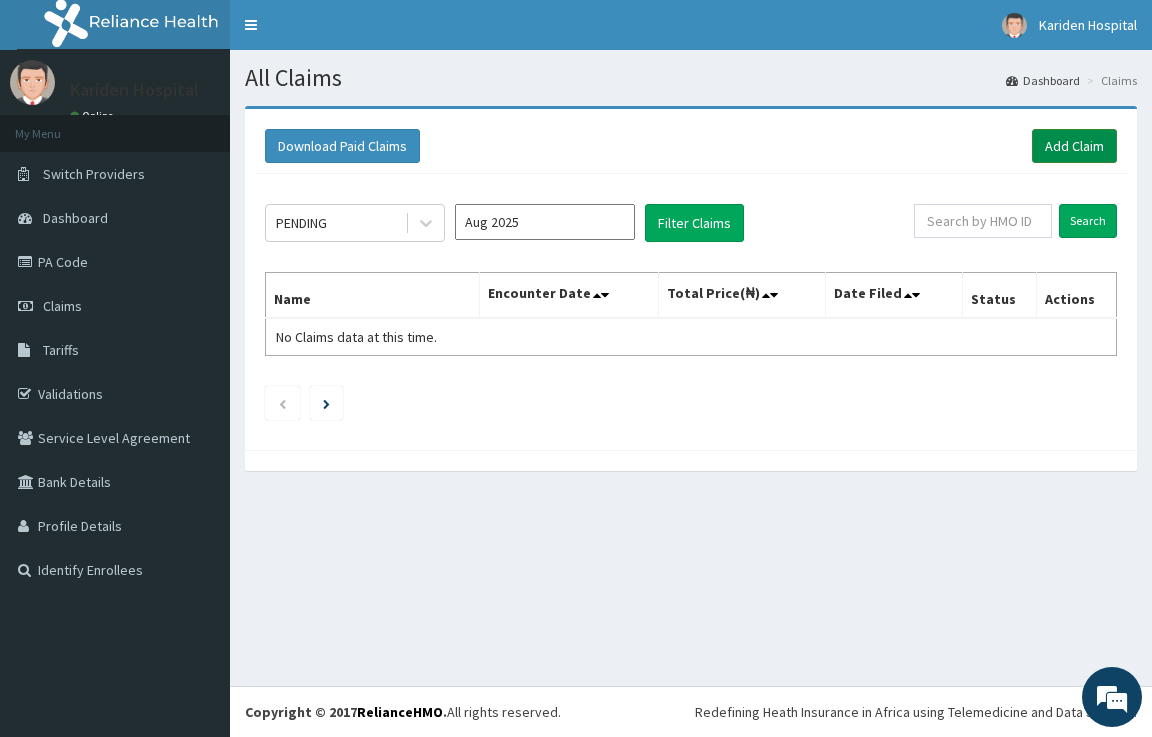 click on "Add Claim" at bounding box center (1074, 146) 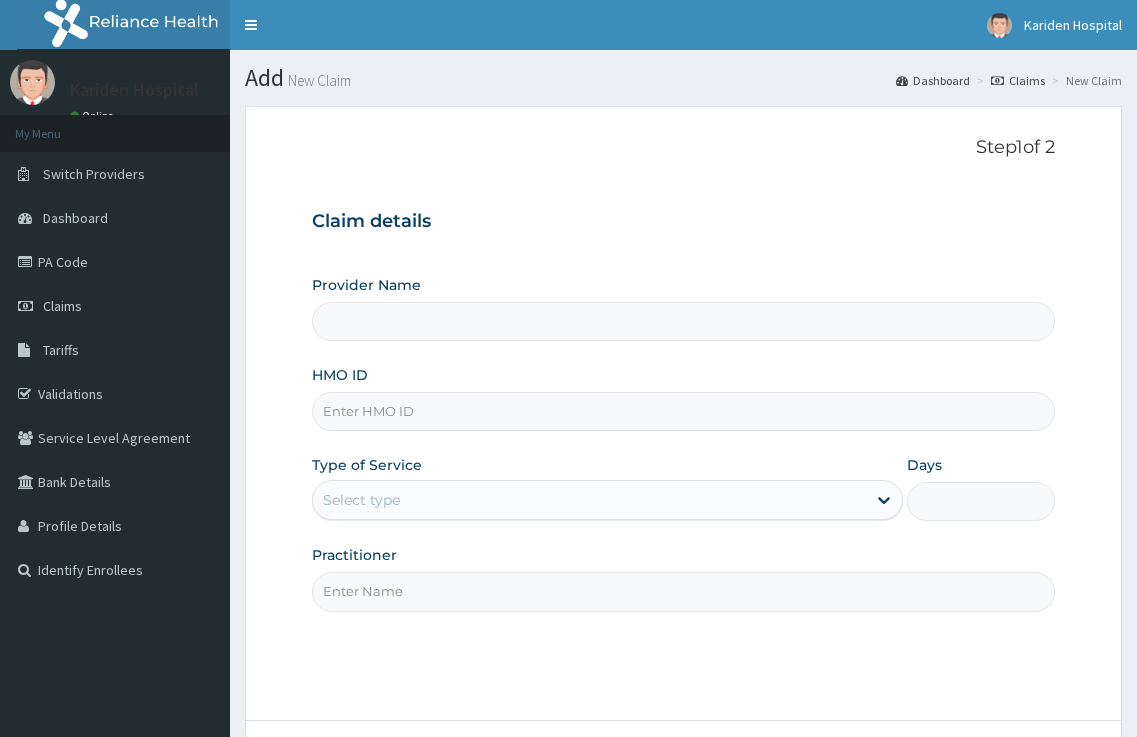 scroll, scrollTop: 0, scrollLeft: 0, axis: both 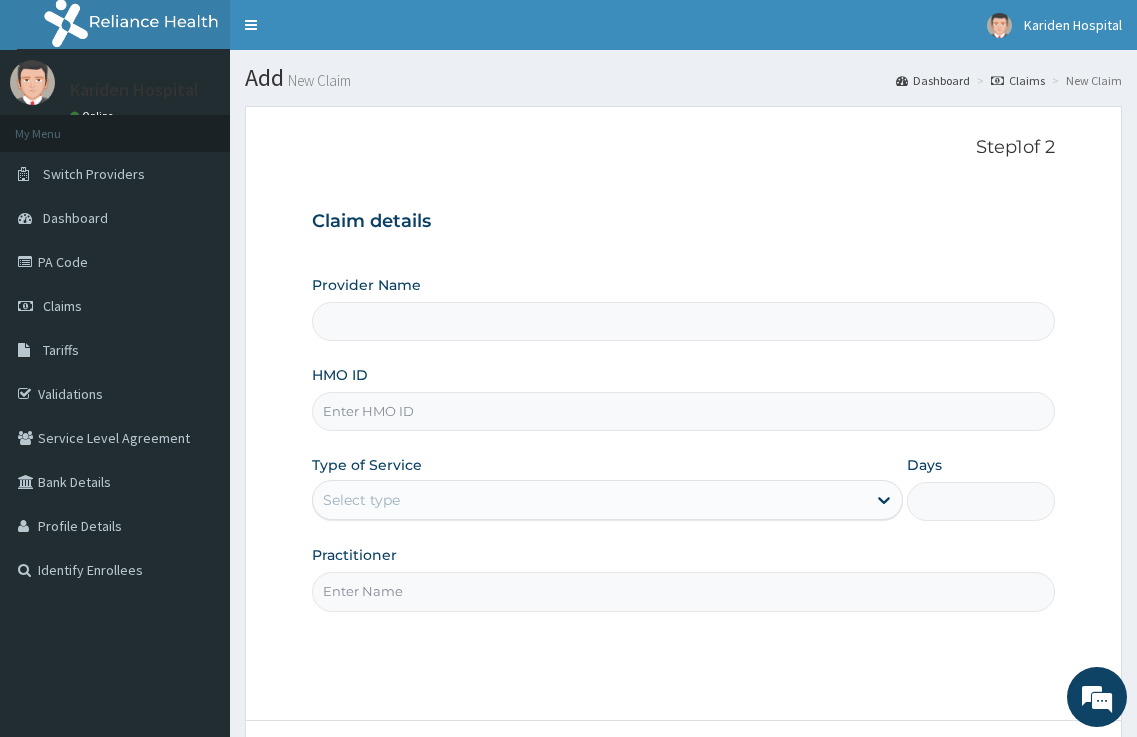 type on "Kariden Specialist Hospital" 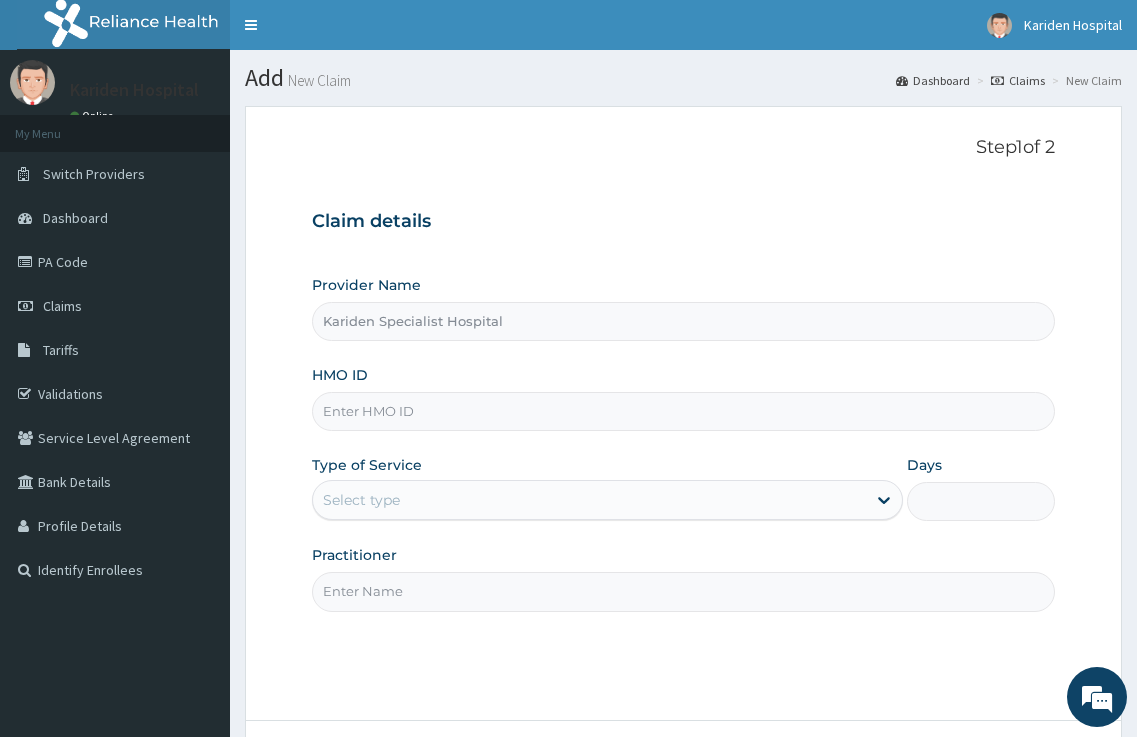 paste on "LEL/10038/A" 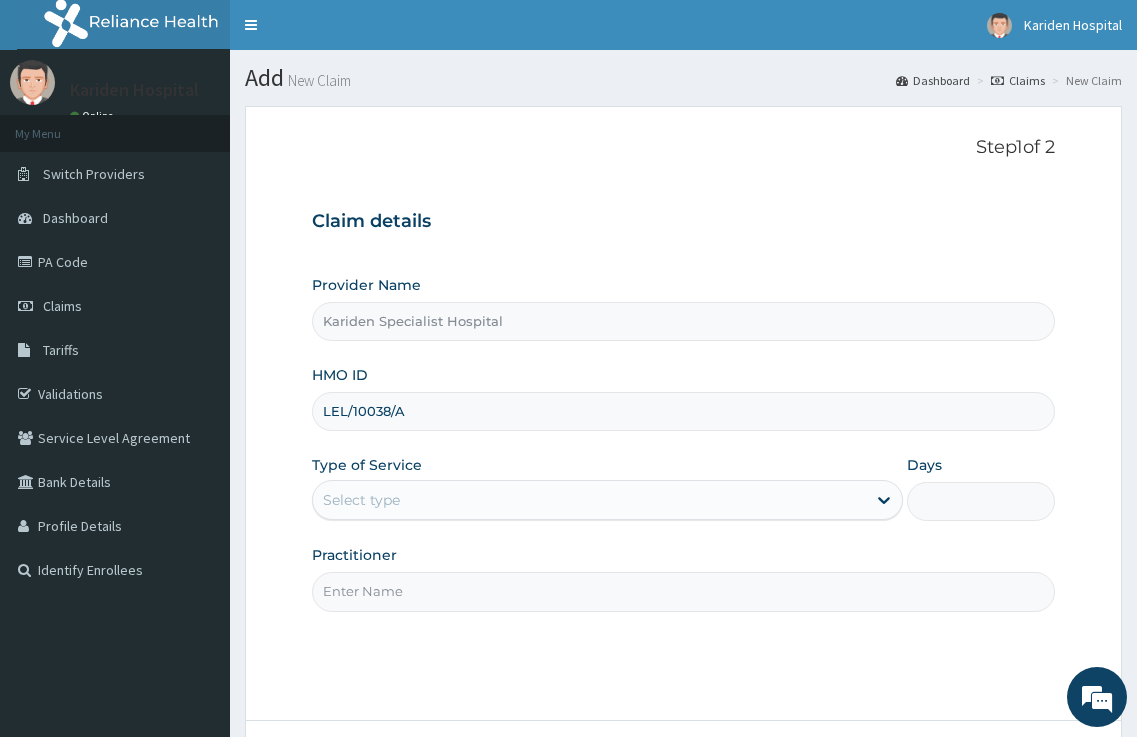 type on "LEL/10038/A" 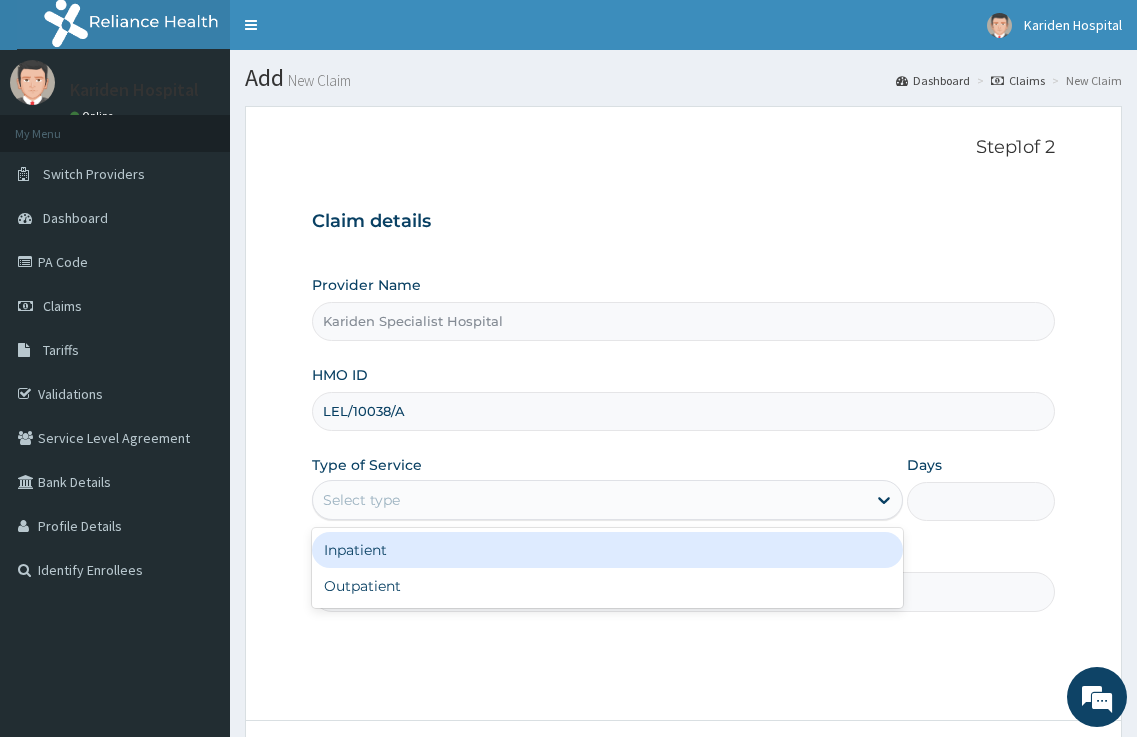 click on "Select type" at bounding box center [590, 500] 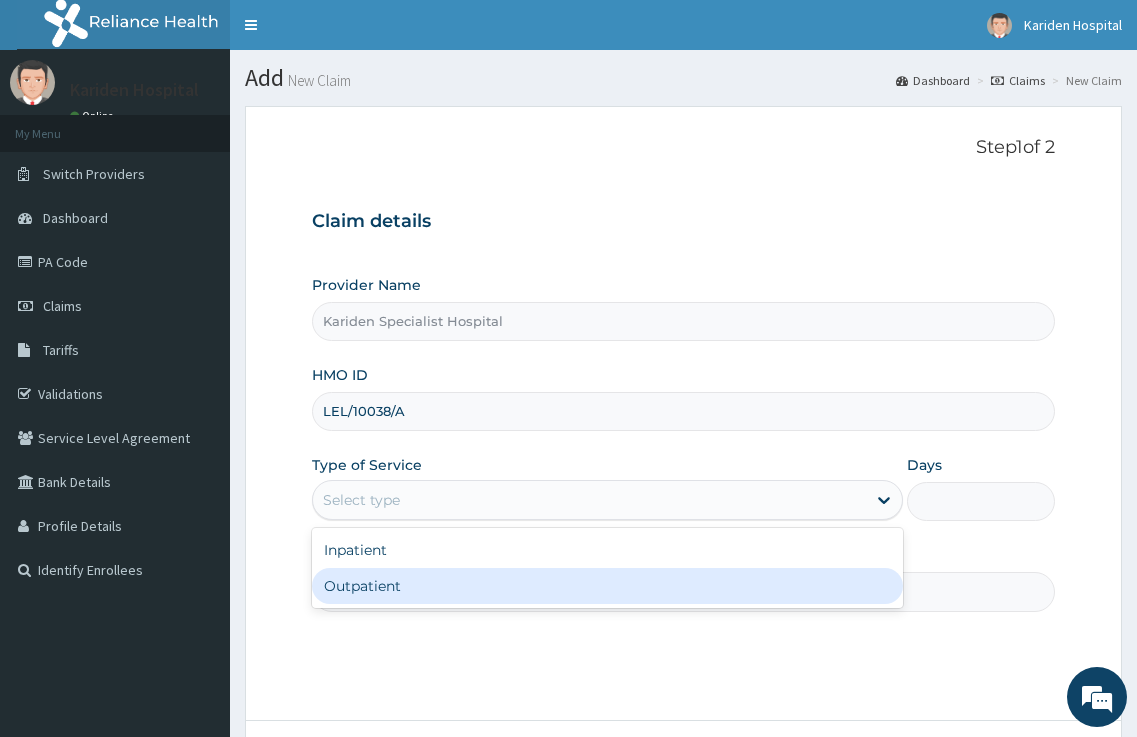 click on "Outpatient" at bounding box center [608, 586] 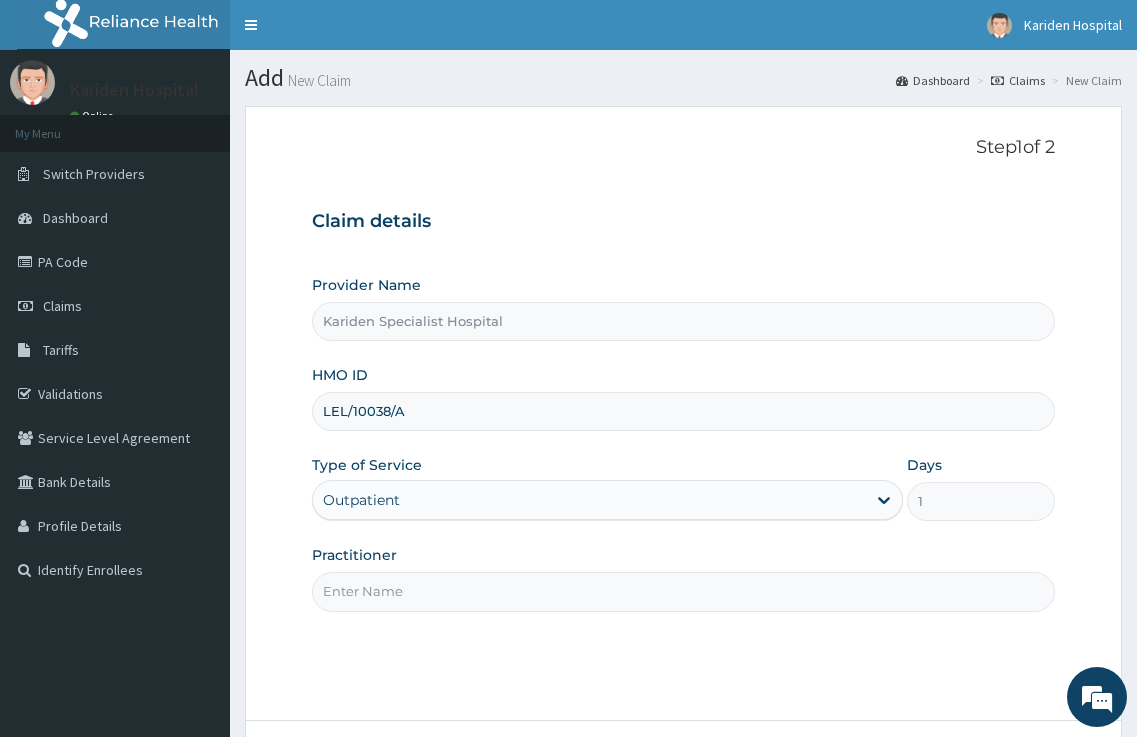 click on "Practitioner" at bounding box center [684, 591] 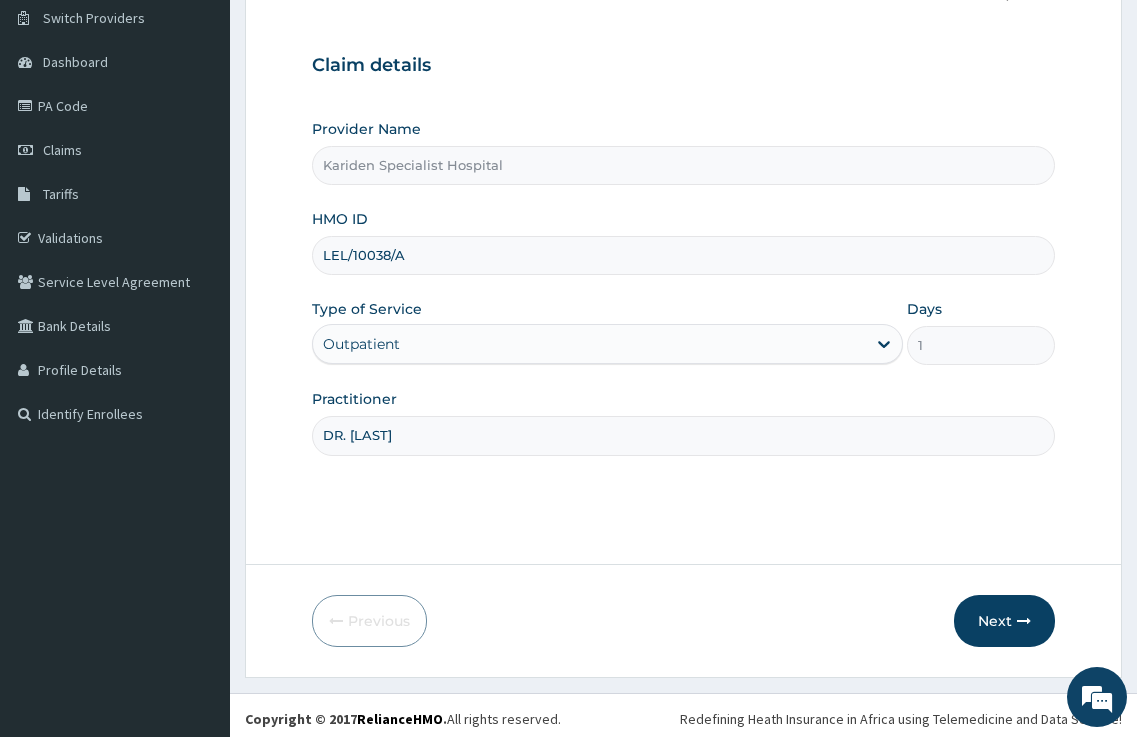 scroll, scrollTop: 163, scrollLeft: 0, axis: vertical 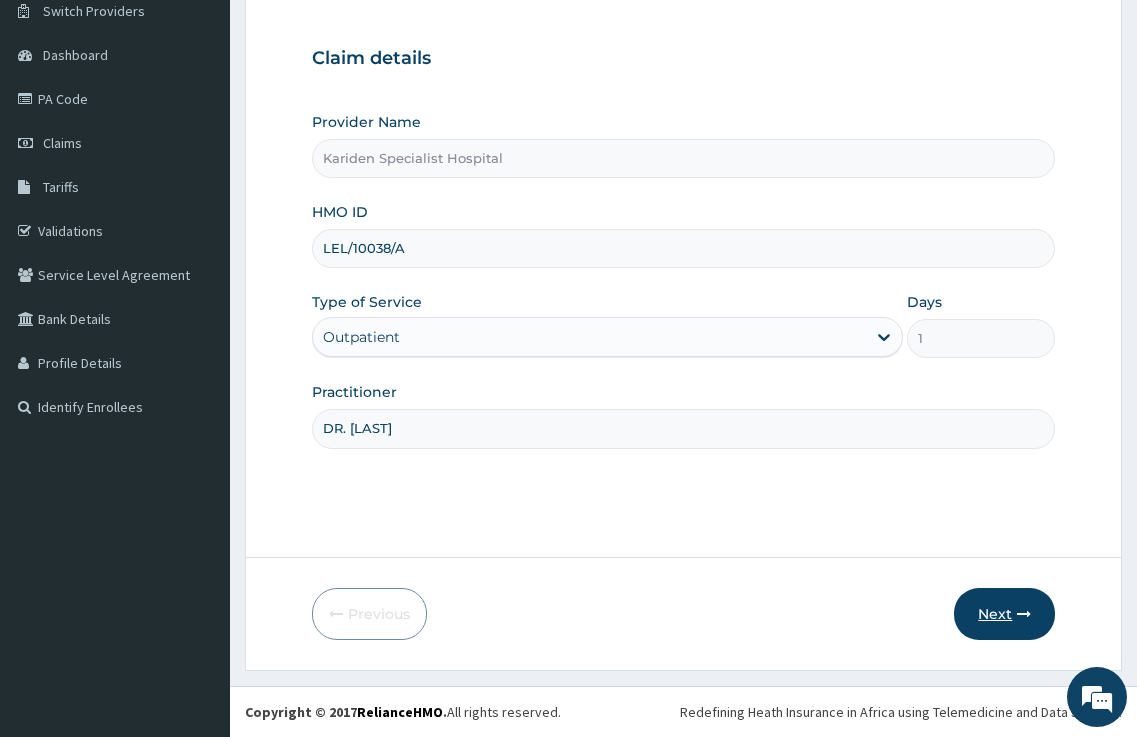 click on "Next" at bounding box center [1004, 614] 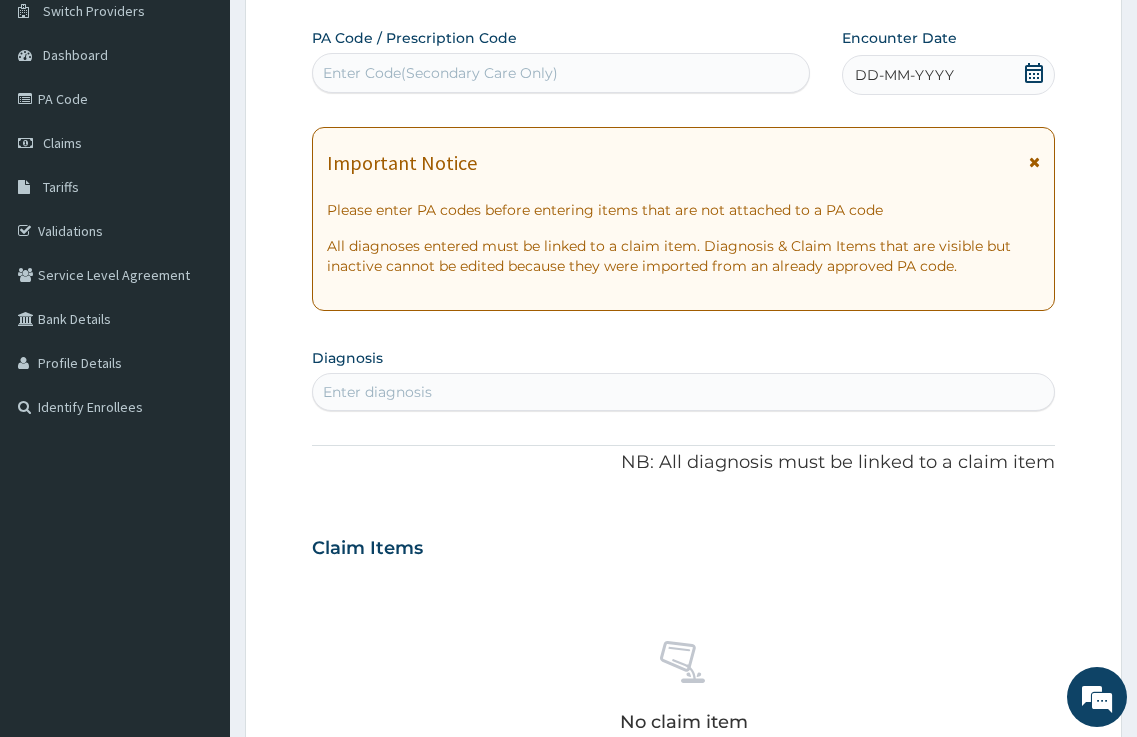 click on "Enter Code(Secondary Care Only)" at bounding box center (440, 73) 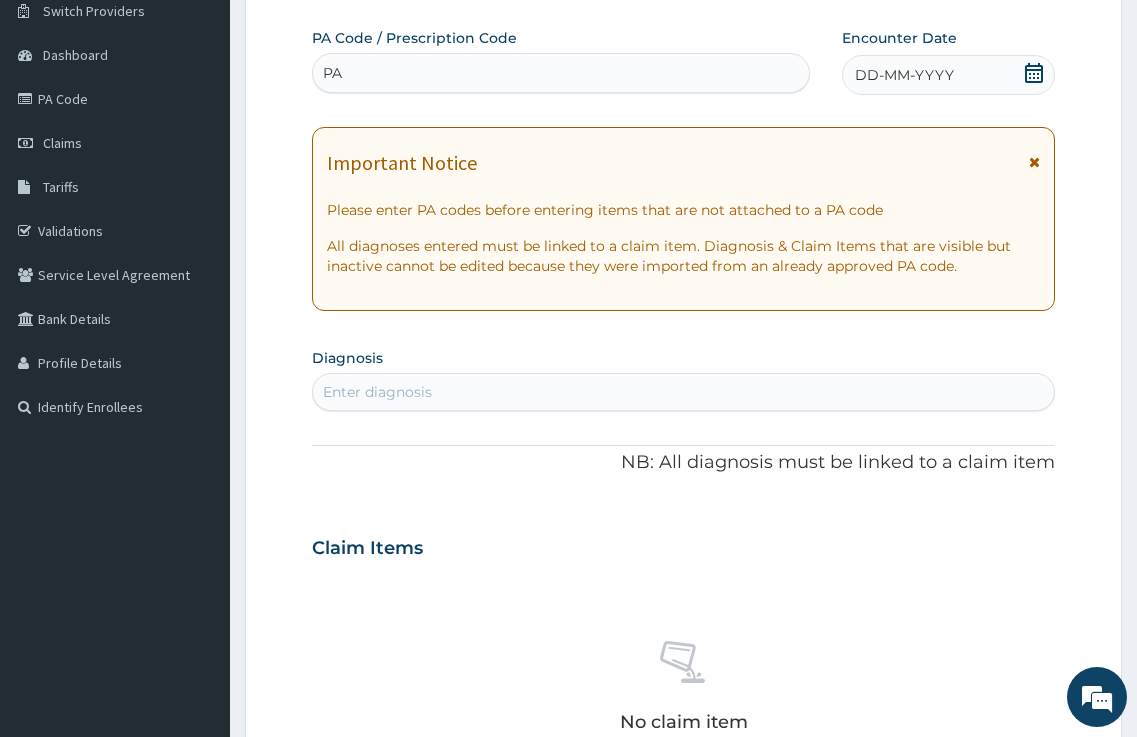 scroll, scrollTop: 0, scrollLeft: 0, axis: both 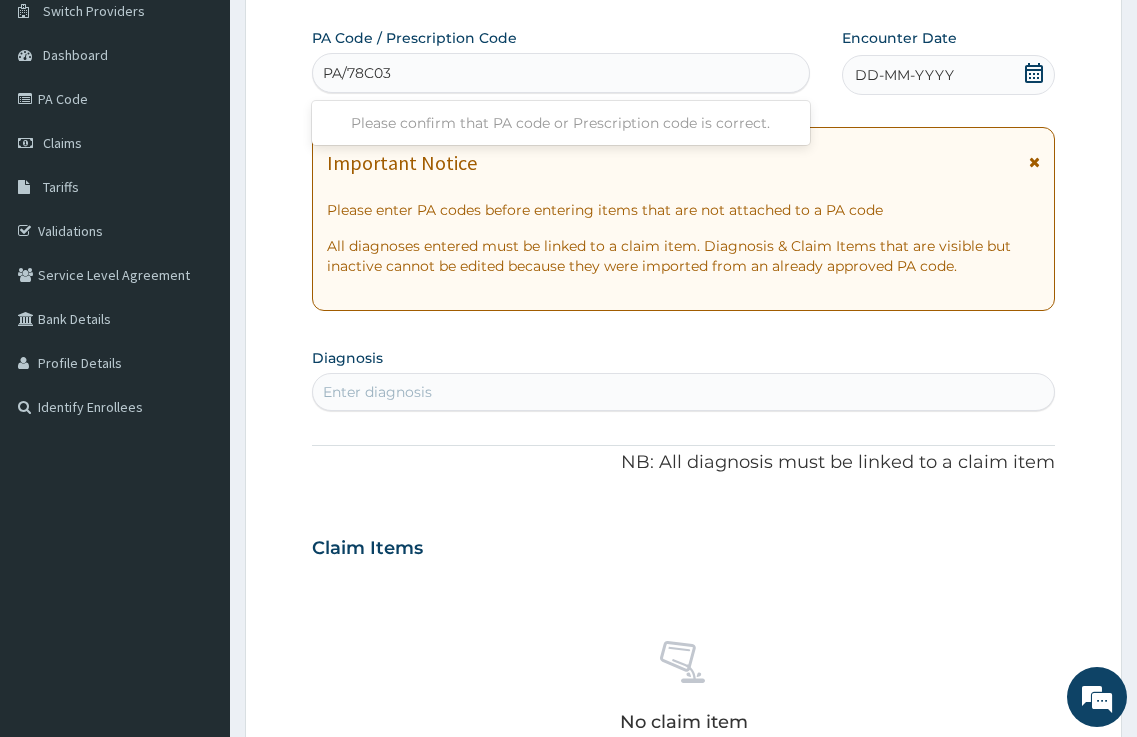 type on "PA/78C032" 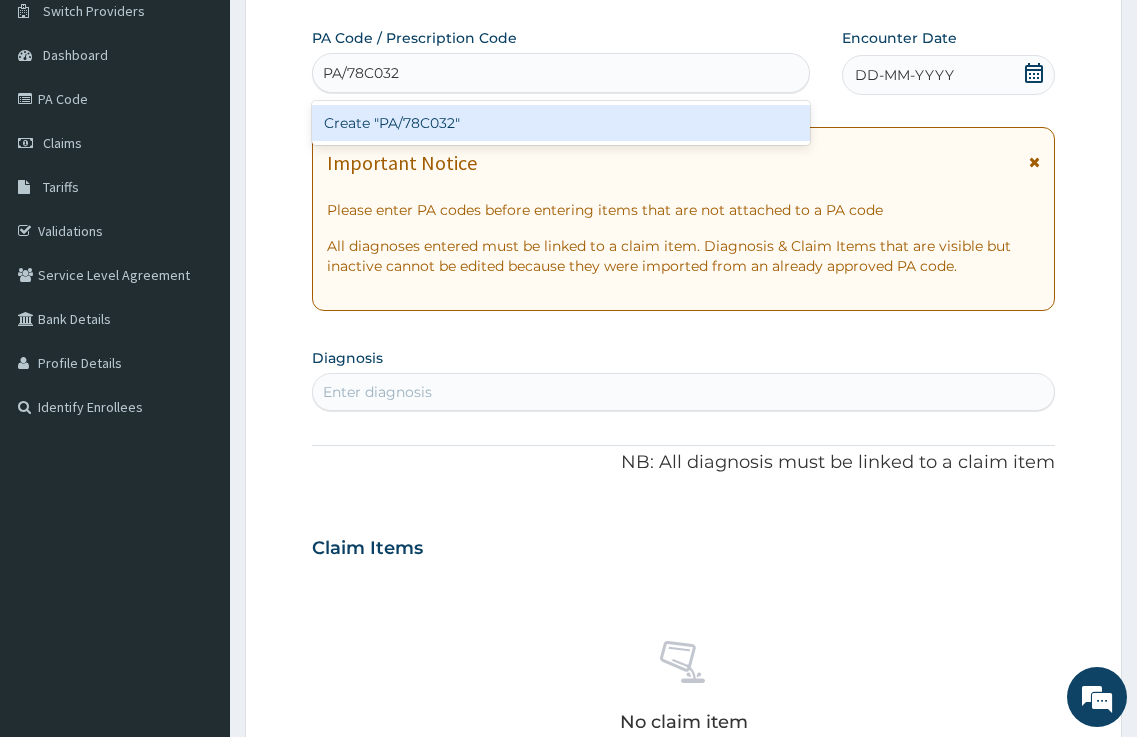 click on "Create "PA/78C032"" at bounding box center [561, 123] 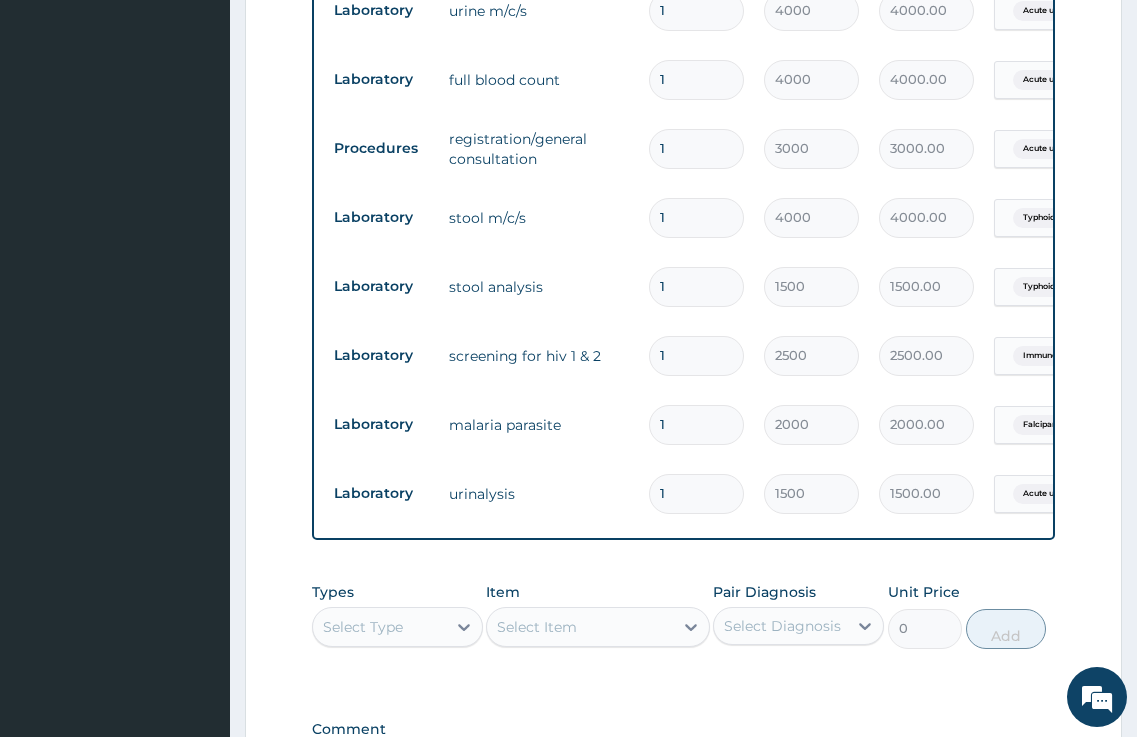 scroll, scrollTop: 1560, scrollLeft: 0, axis: vertical 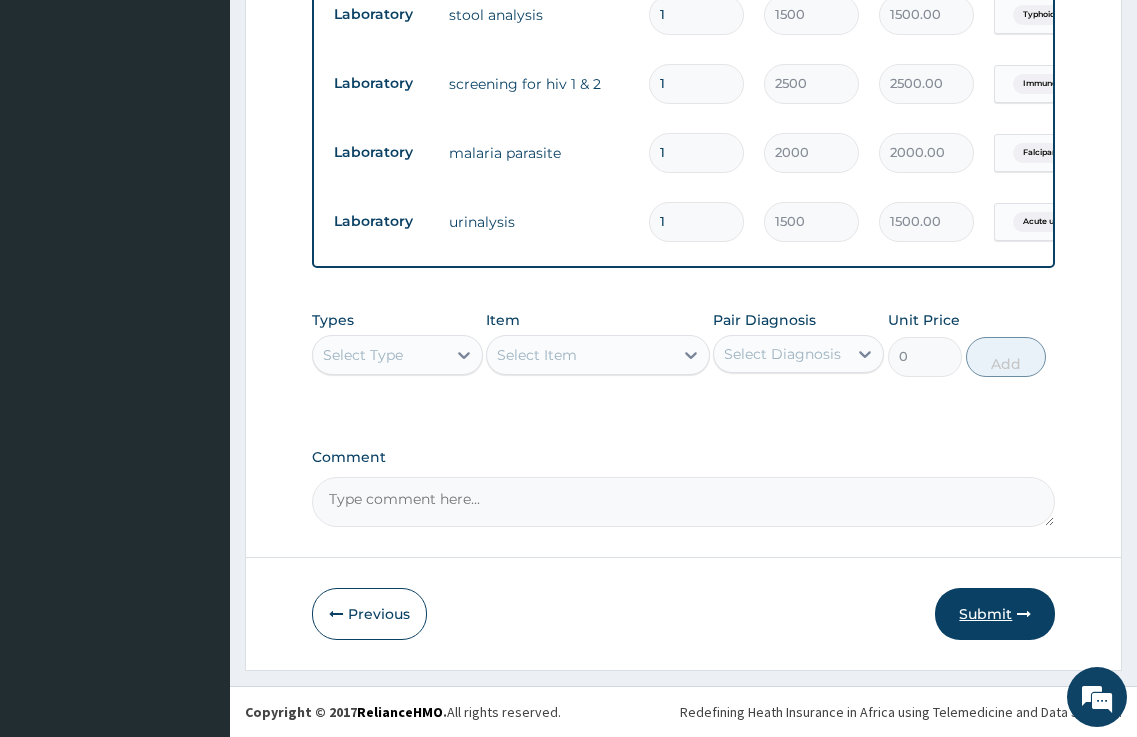 click on "Submit" at bounding box center [995, 614] 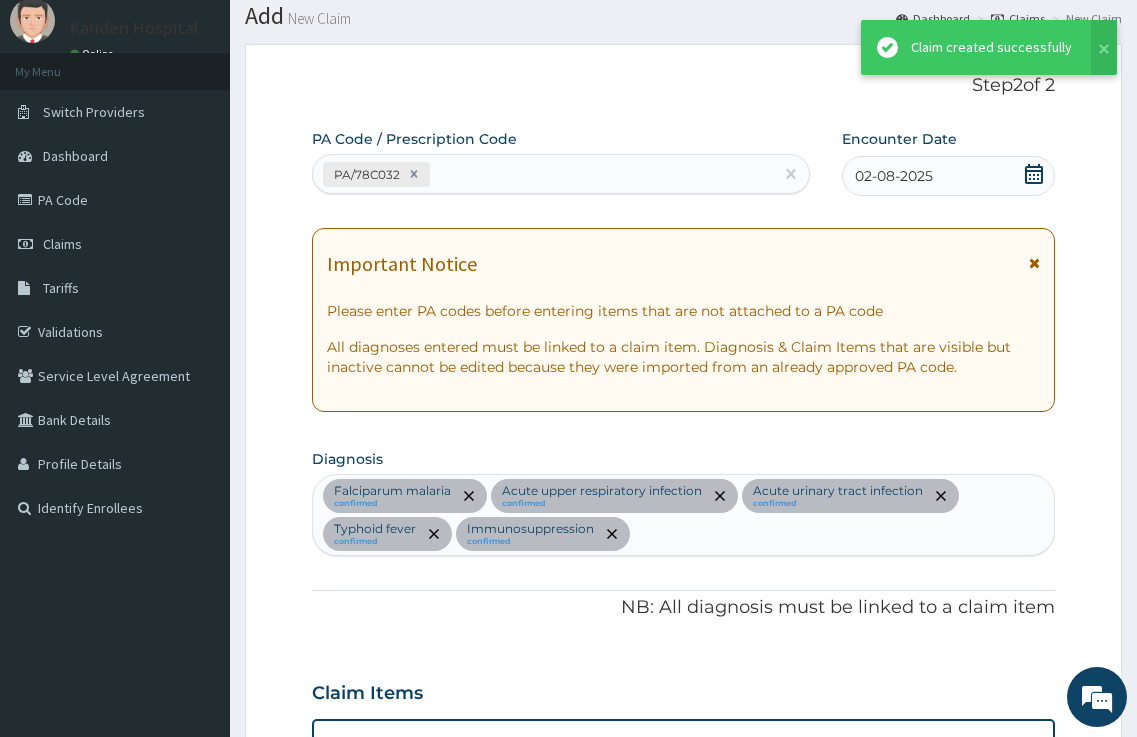 scroll, scrollTop: 1560, scrollLeft: 0, axis: vertical 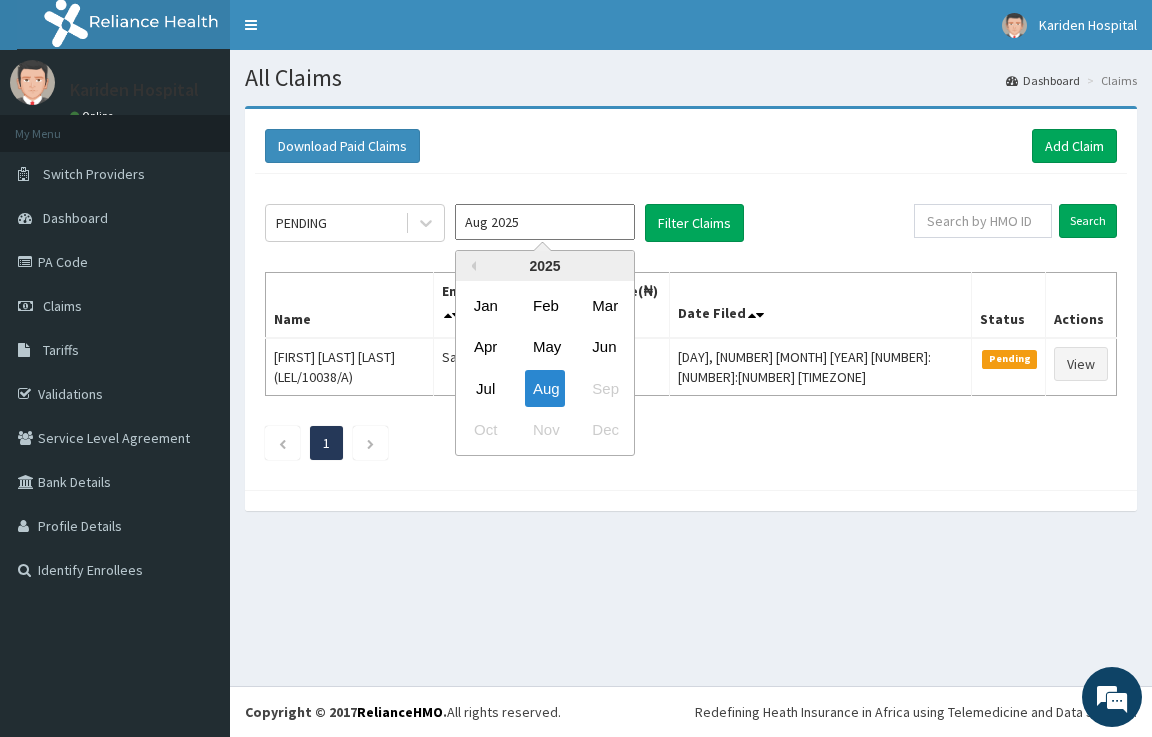 click on "Aug 2025" at bounding box center [545, 222] 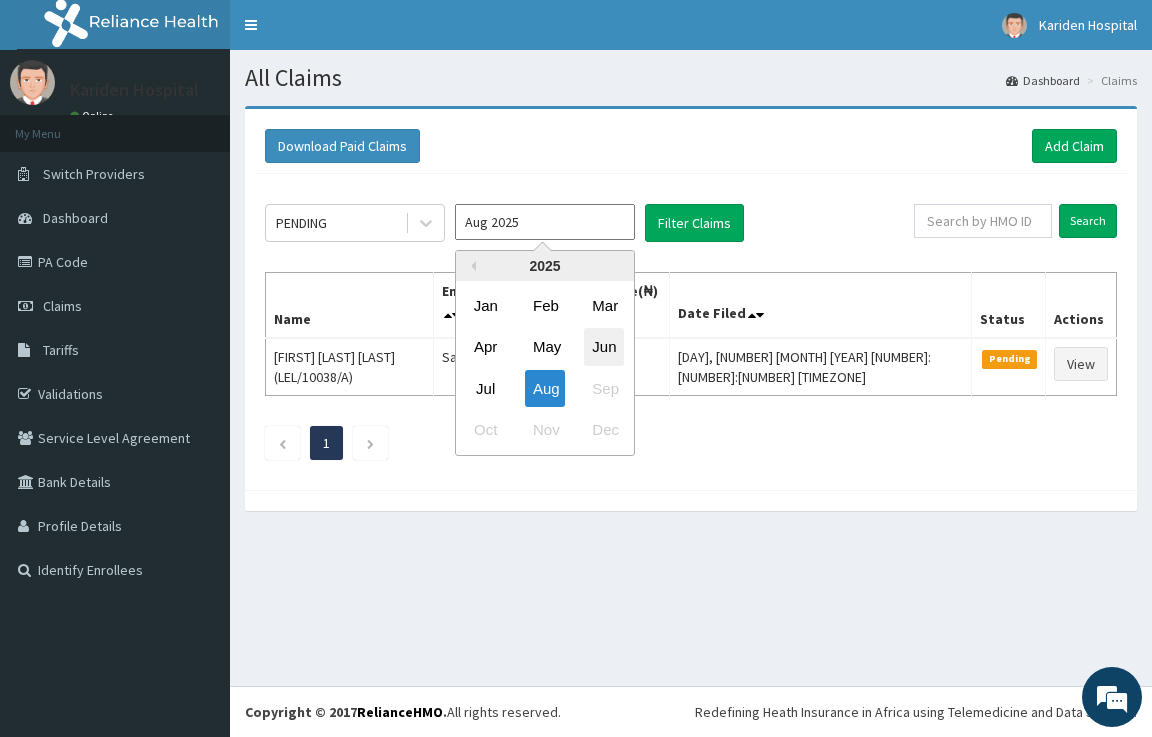 click on "Jun" at bounding box center [604, 347] 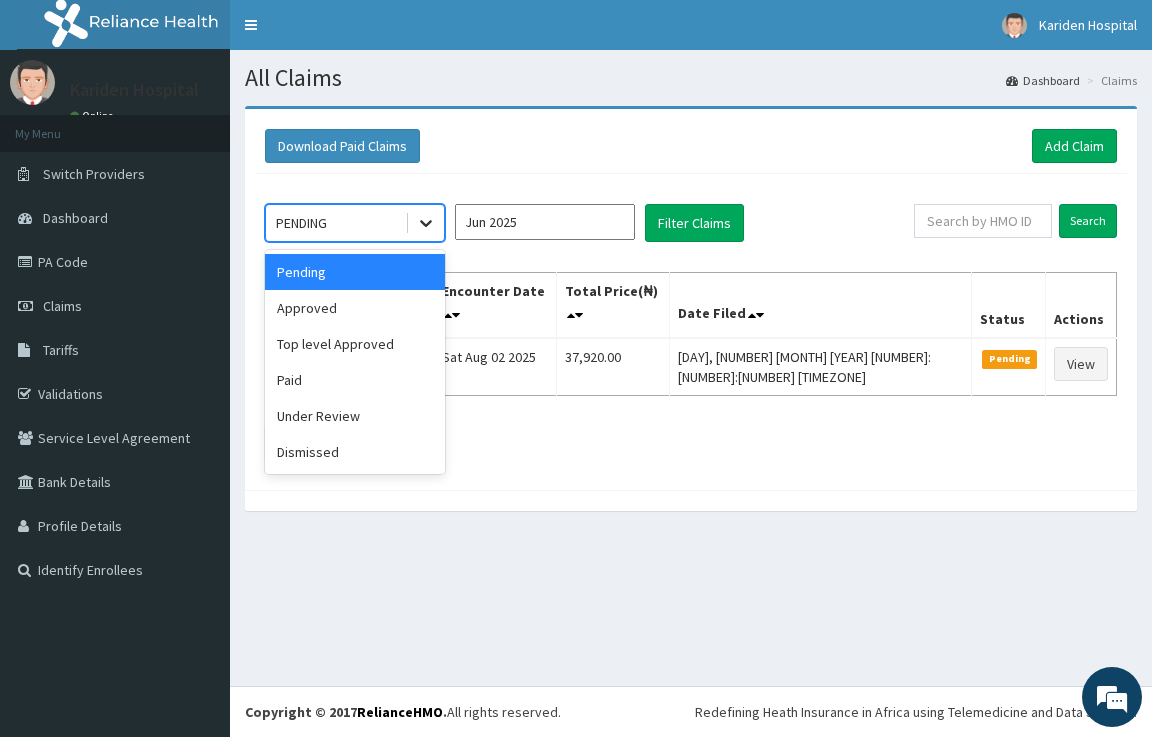click 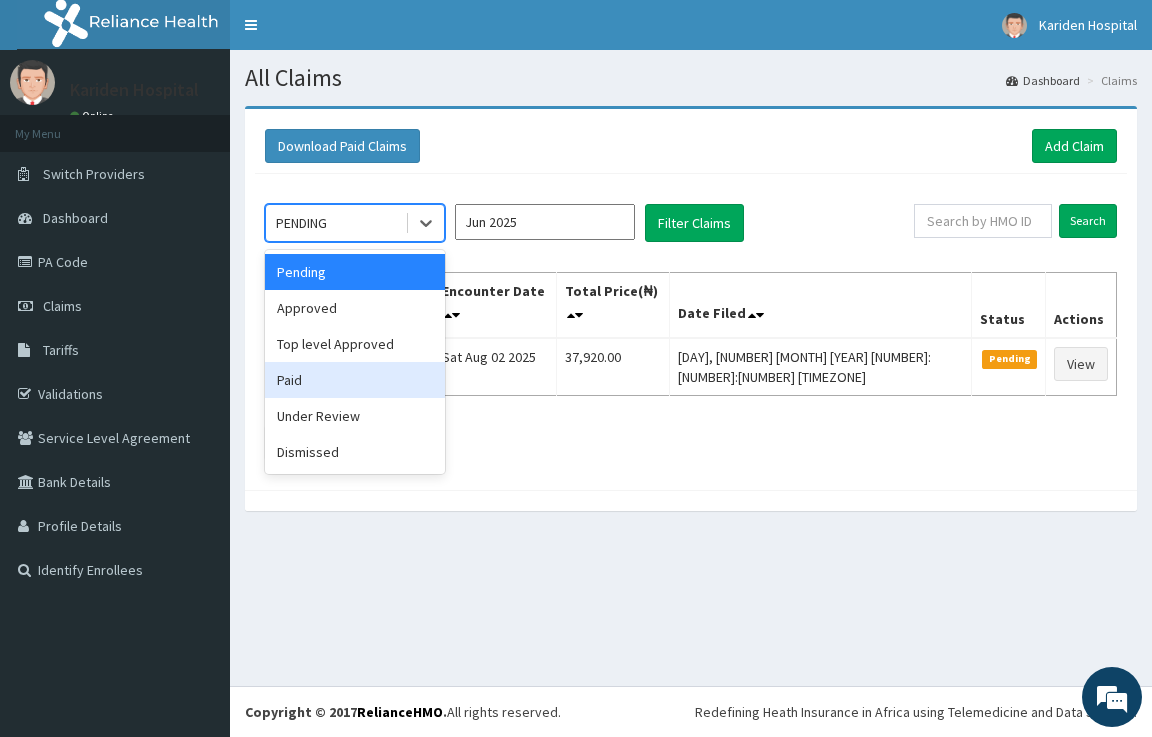 click on "Paid" at bounding box center (355, 380) 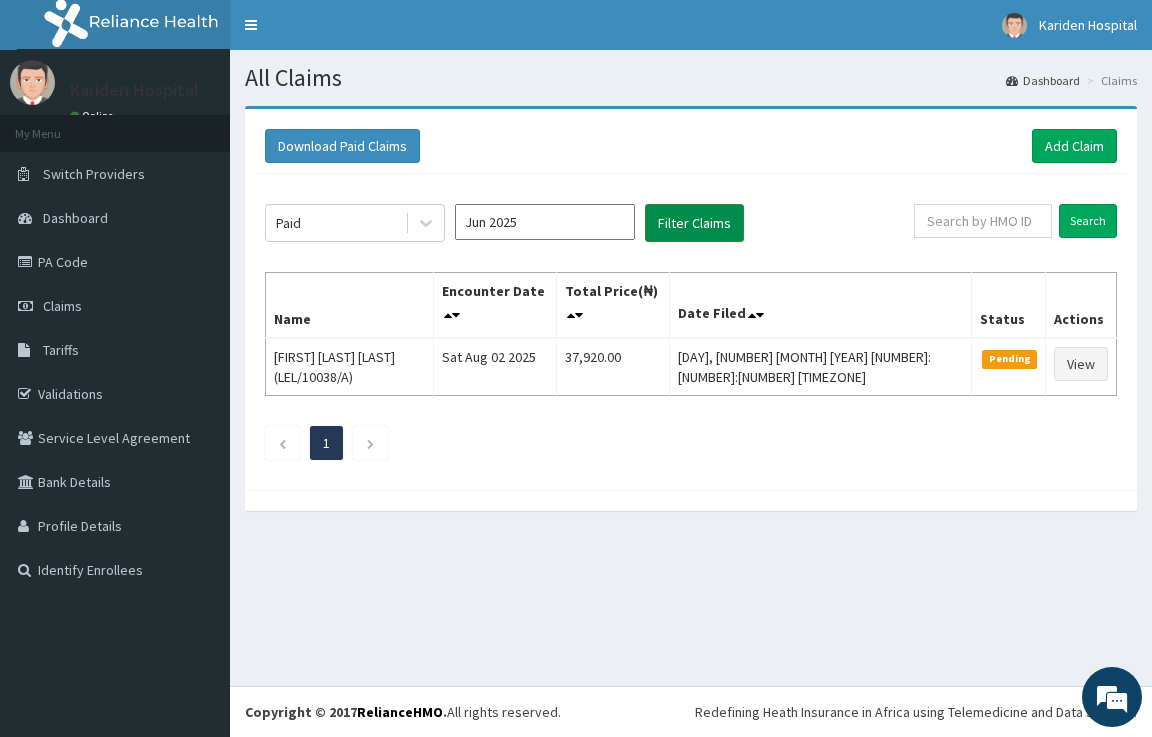 click on "Filter Claims" at bounding box center (694, 223) 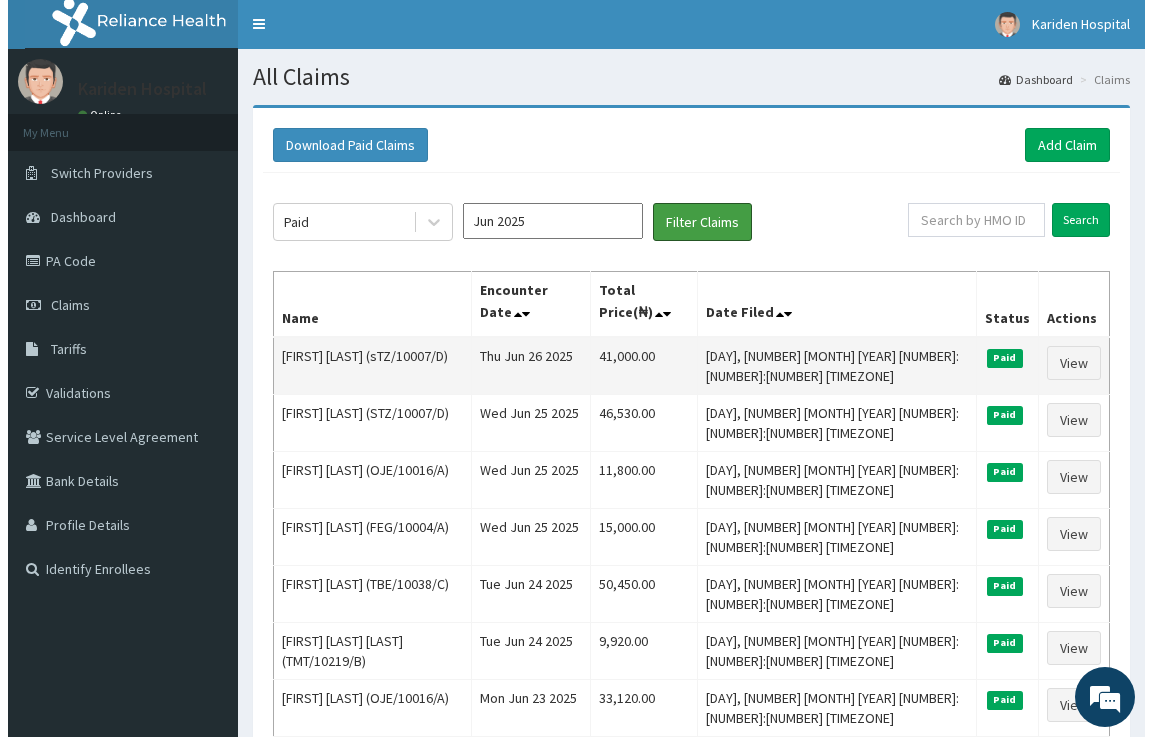 scroll, scrollTop: 0, scrollLeft: 0, axis: both 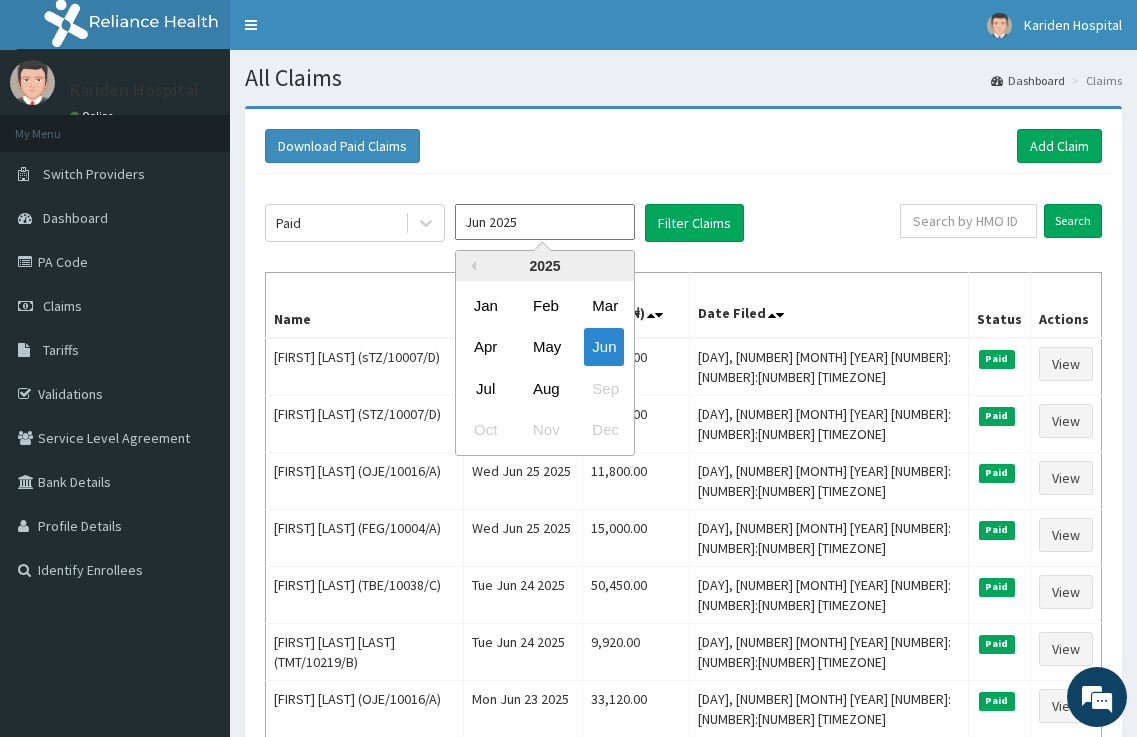 click on "Jun 2025" at bounding box center (545, 222) 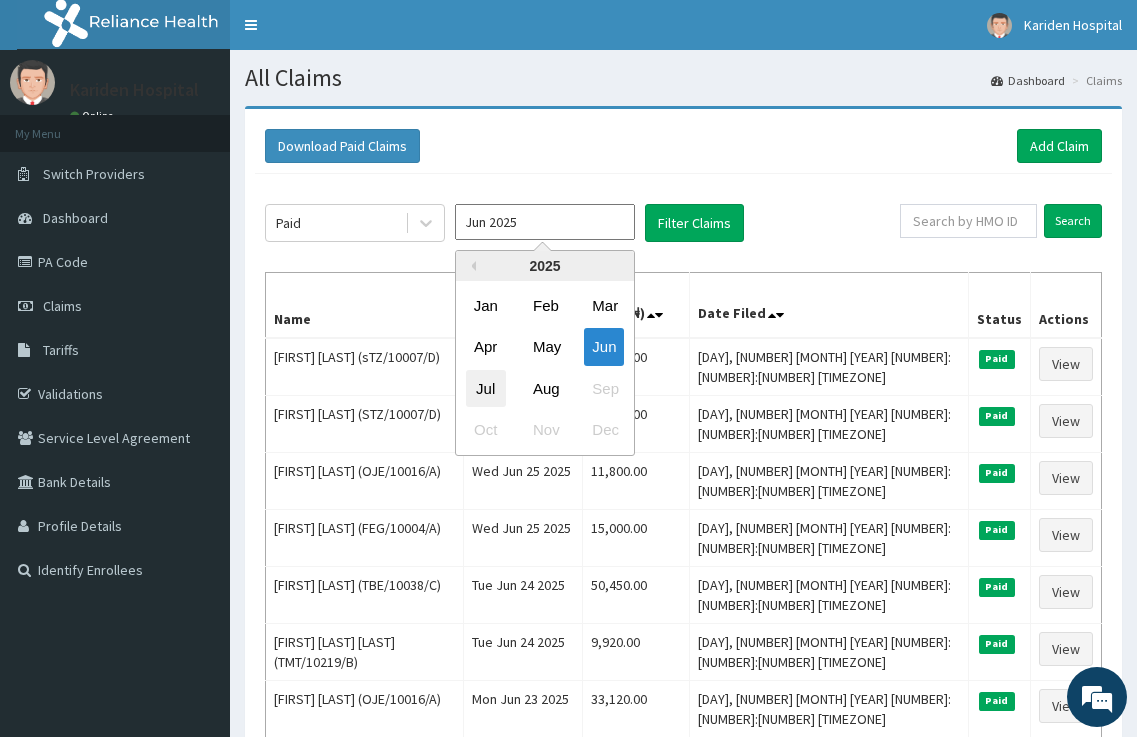 click on "Jul" at bounding box center [486, 388] 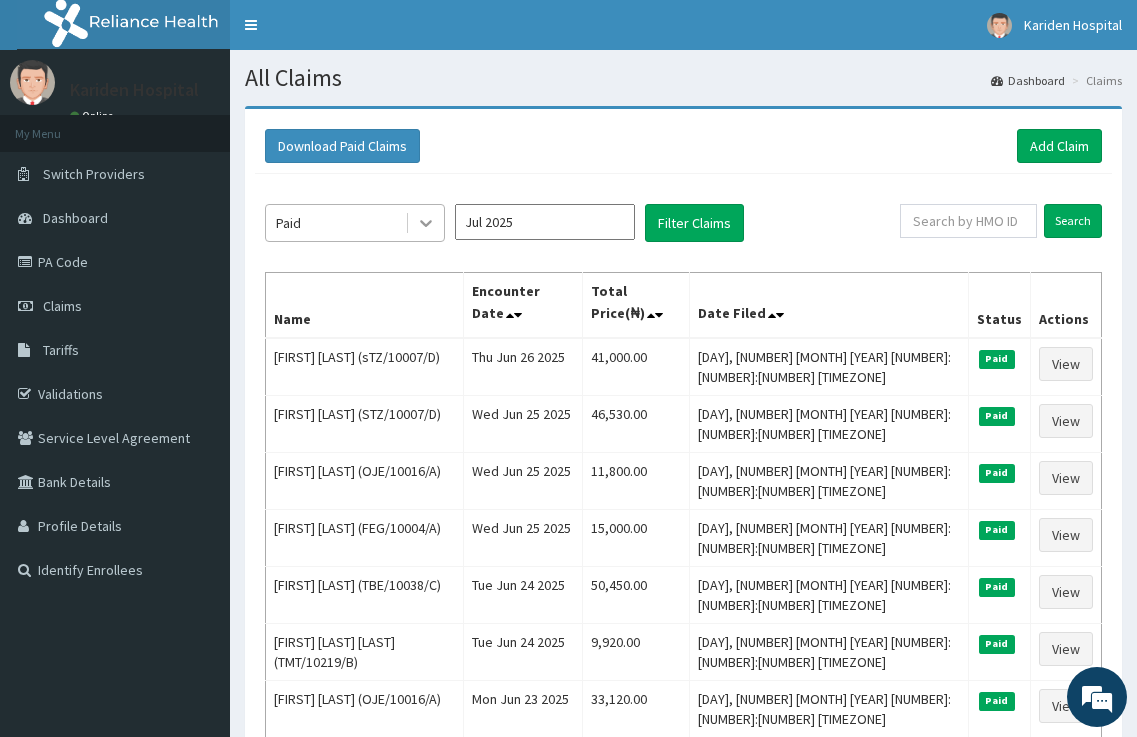 click 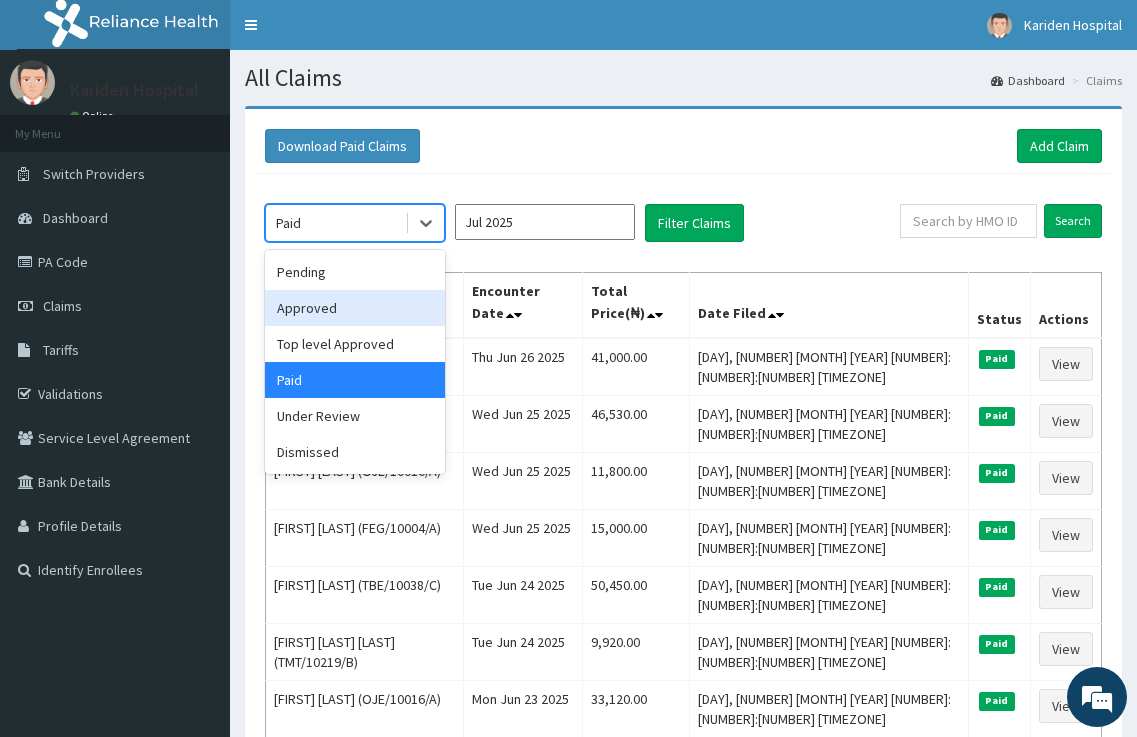 drag, startPoint x: 353, startPoint y: 321, endPoint x: 410, endPoint y: 295, distance: 62.649822 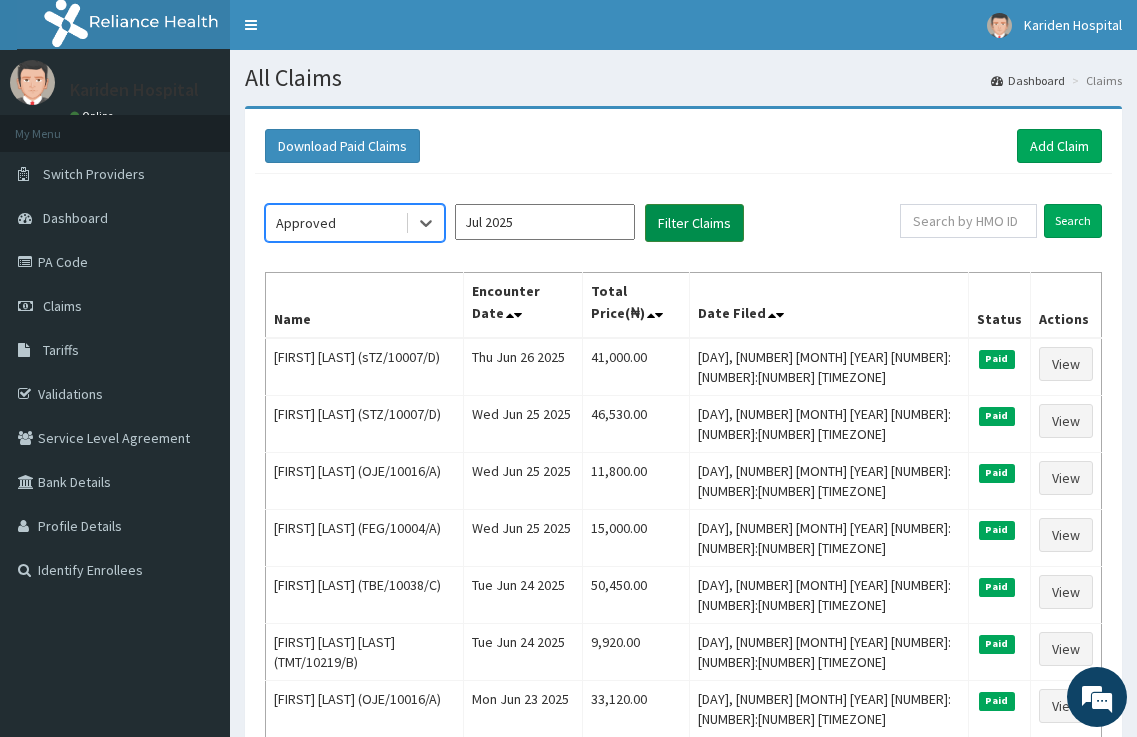 click on "Filter Claims" at bounding box center (694, 223) 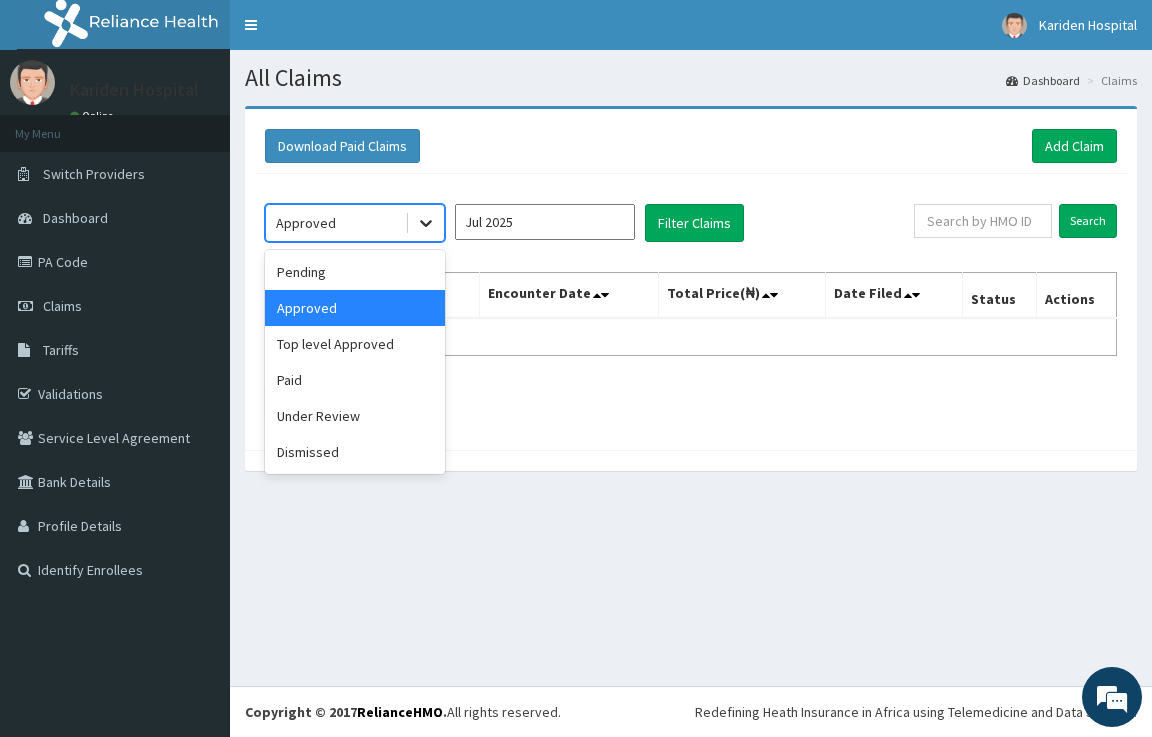 click 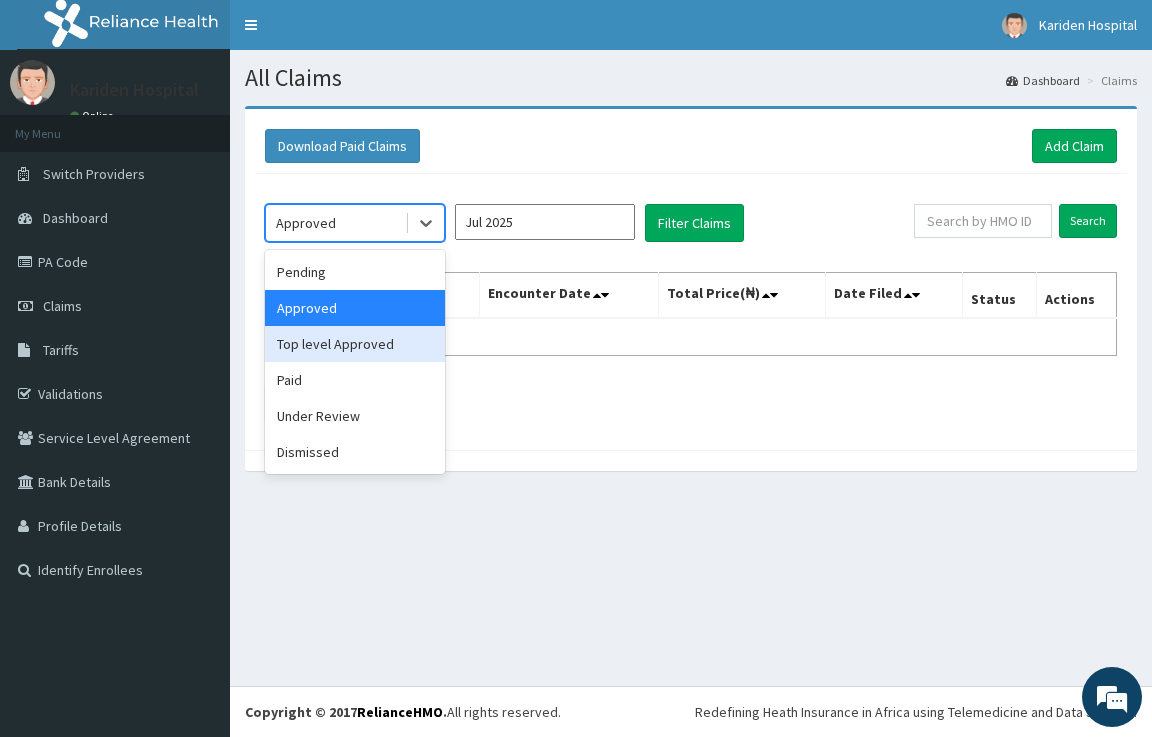 drag, startPoint x: 333, startPoint y: 348, endPoint x: 518, endPoint y: 305, distance: 189.93156 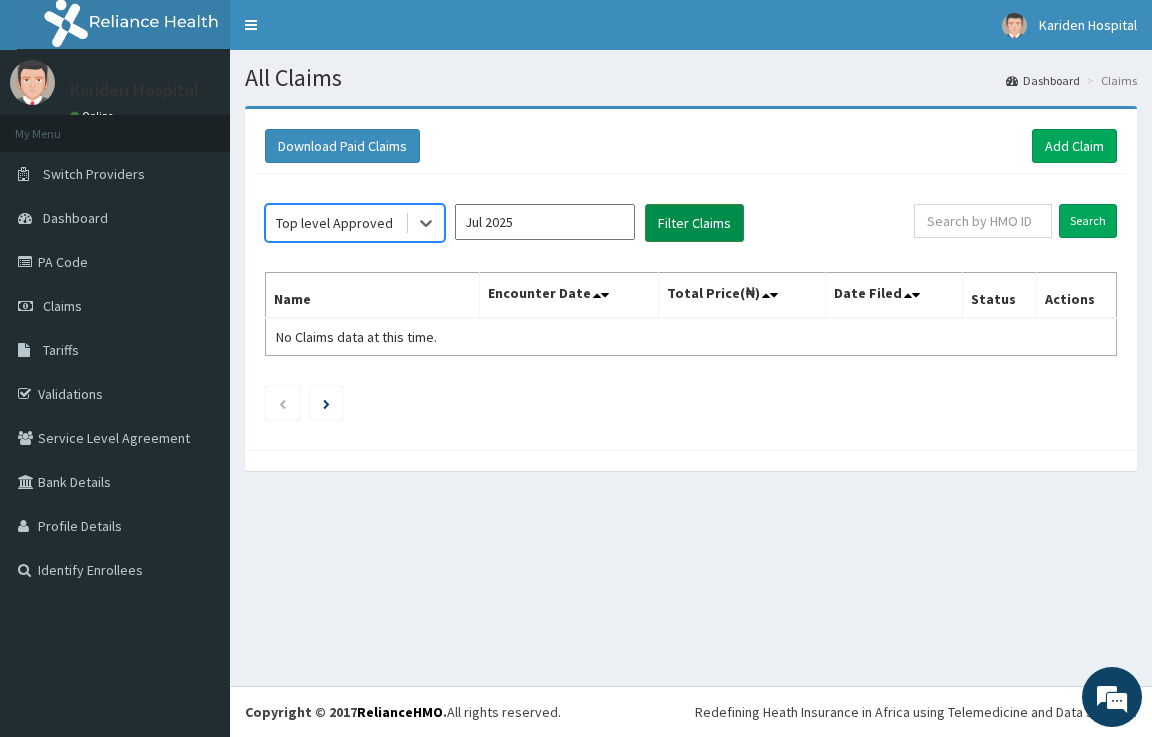 click on "Filter Claims" at bounding box center [694, 223] 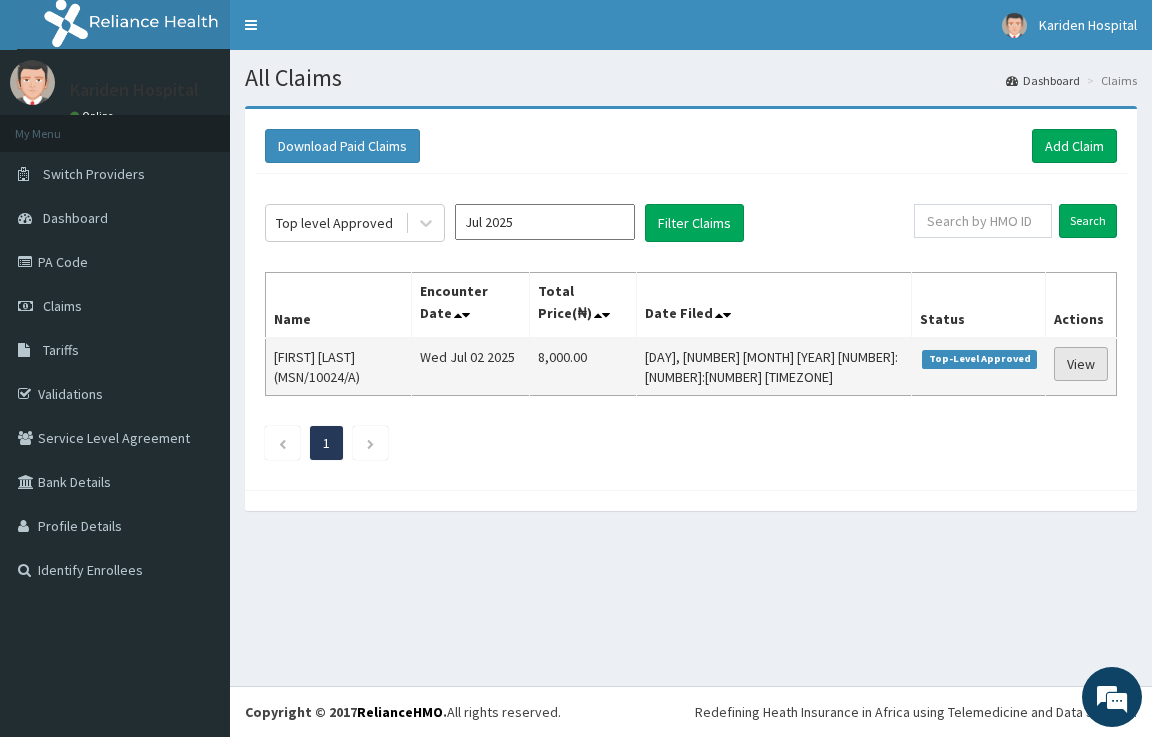 click on "View" at bounding box center [1081, 364] 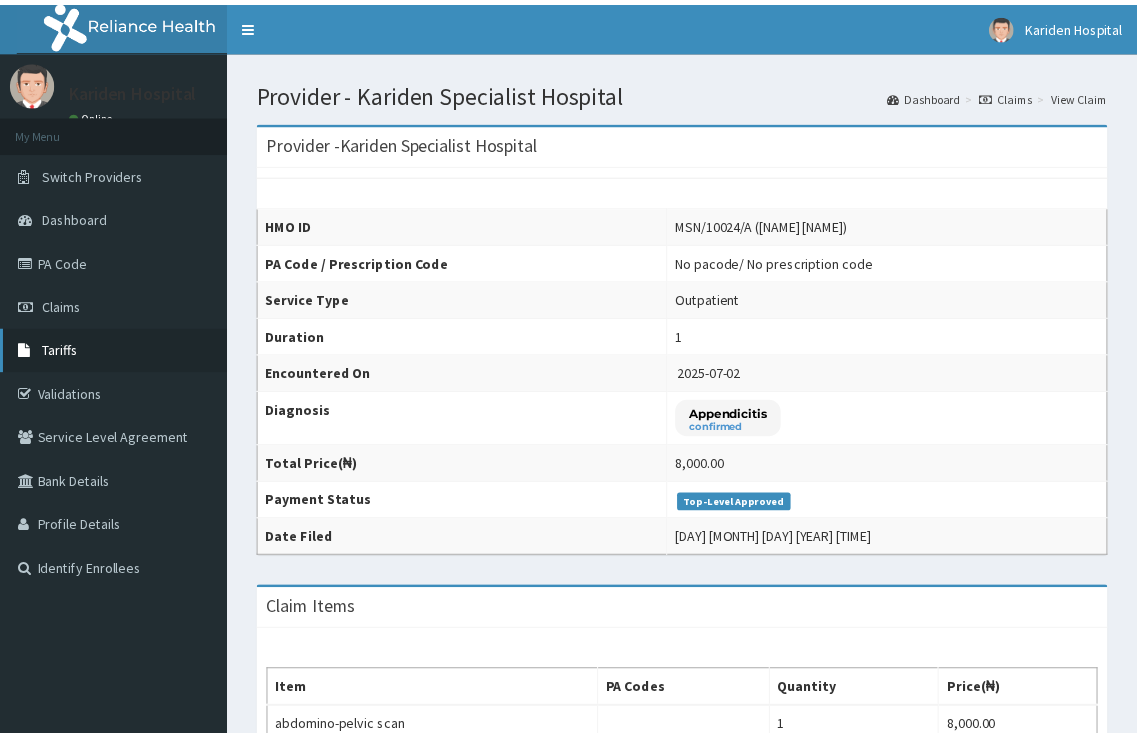 scroll, scrollTop: 0, scrollLeft: 0, axis: both 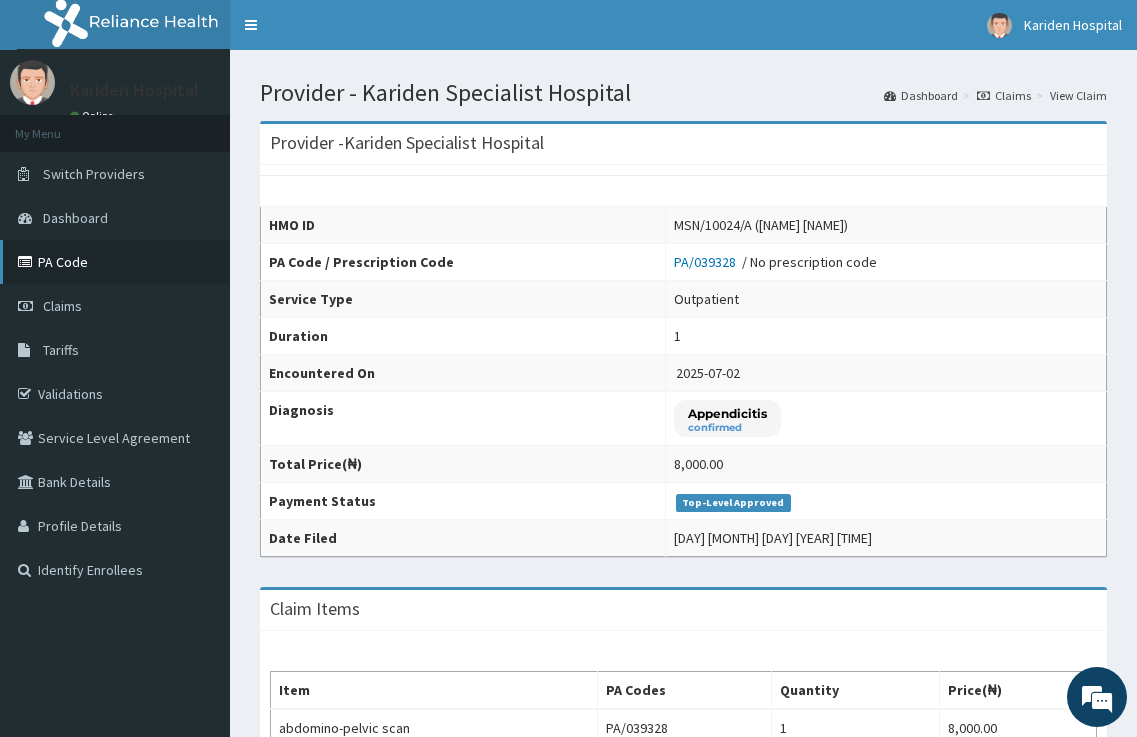 click on "PA Code" at bounding box center (115, 262) 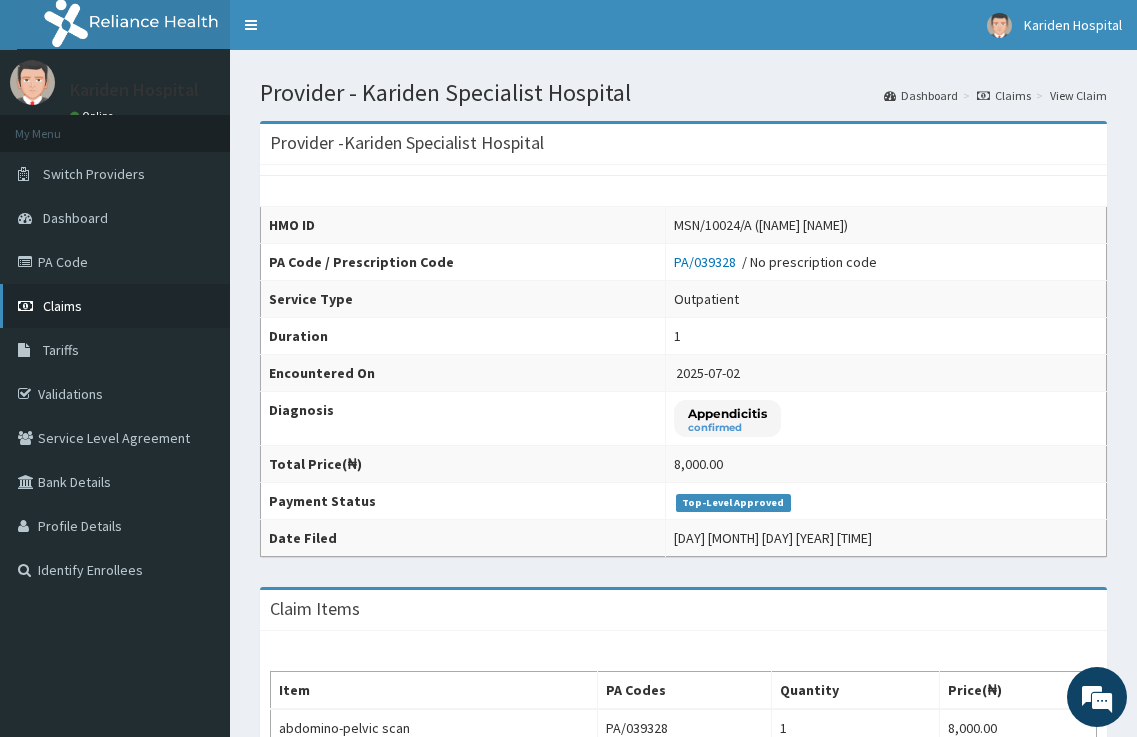 scroll, scrollTop: 0, scrollLeft: 0, axis: both 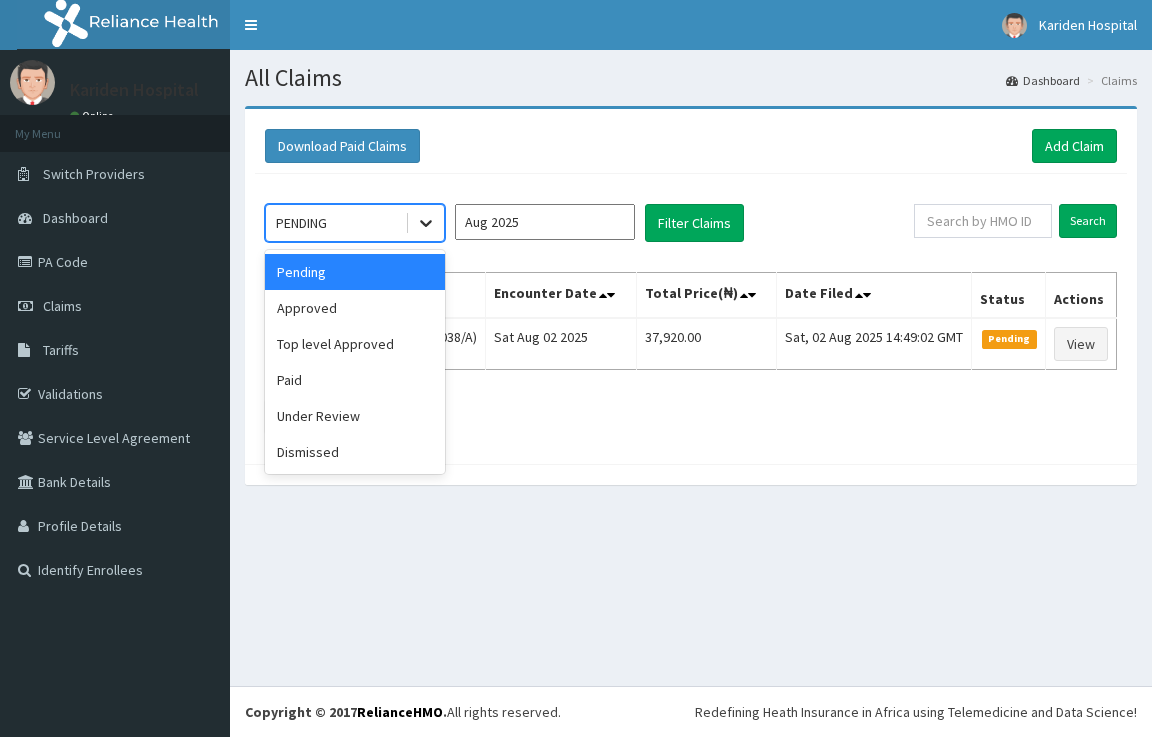 click 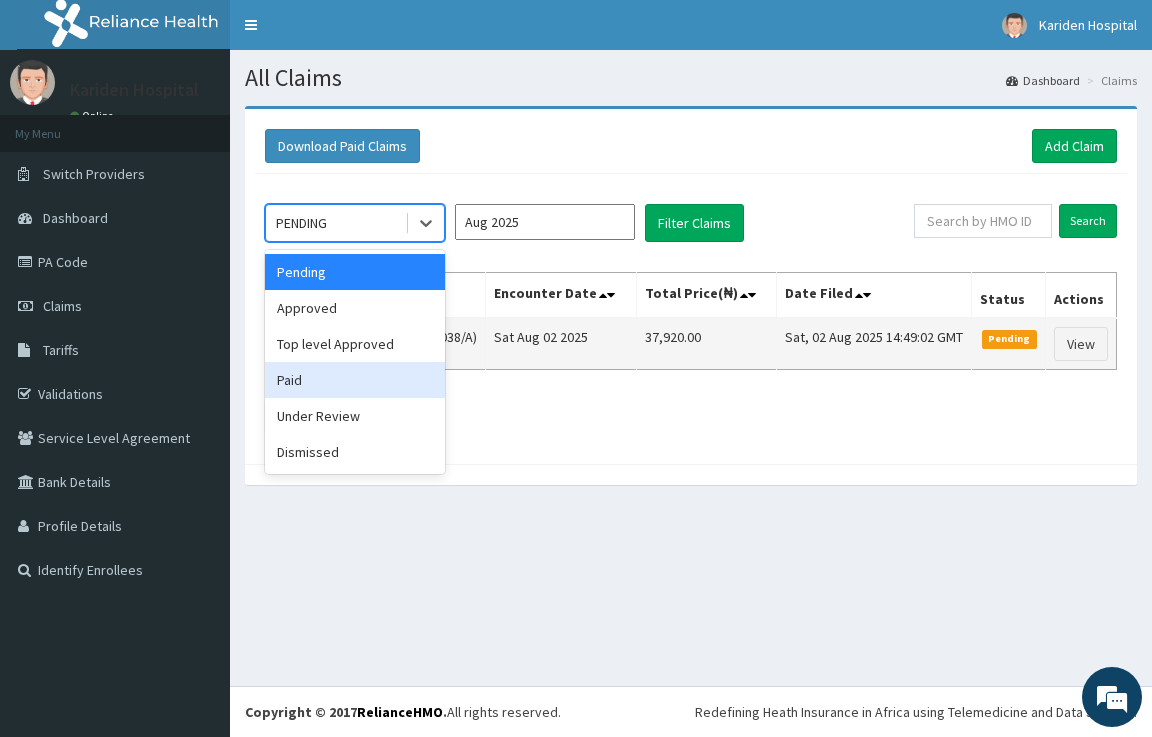 drag, startPoint x: 374, startPoint y: 373, endPoint x: 405, endPoint y: 352, distance: 37.44329 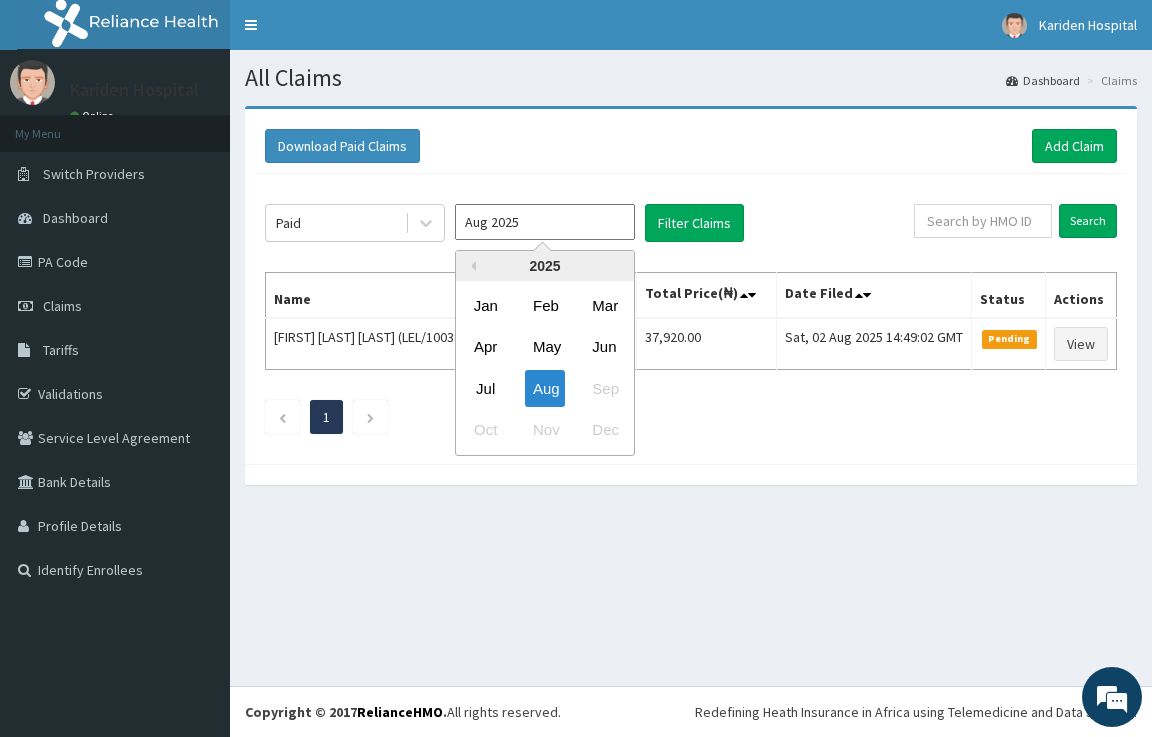 click on "Aug 2025" at bounding box center (545, 222) 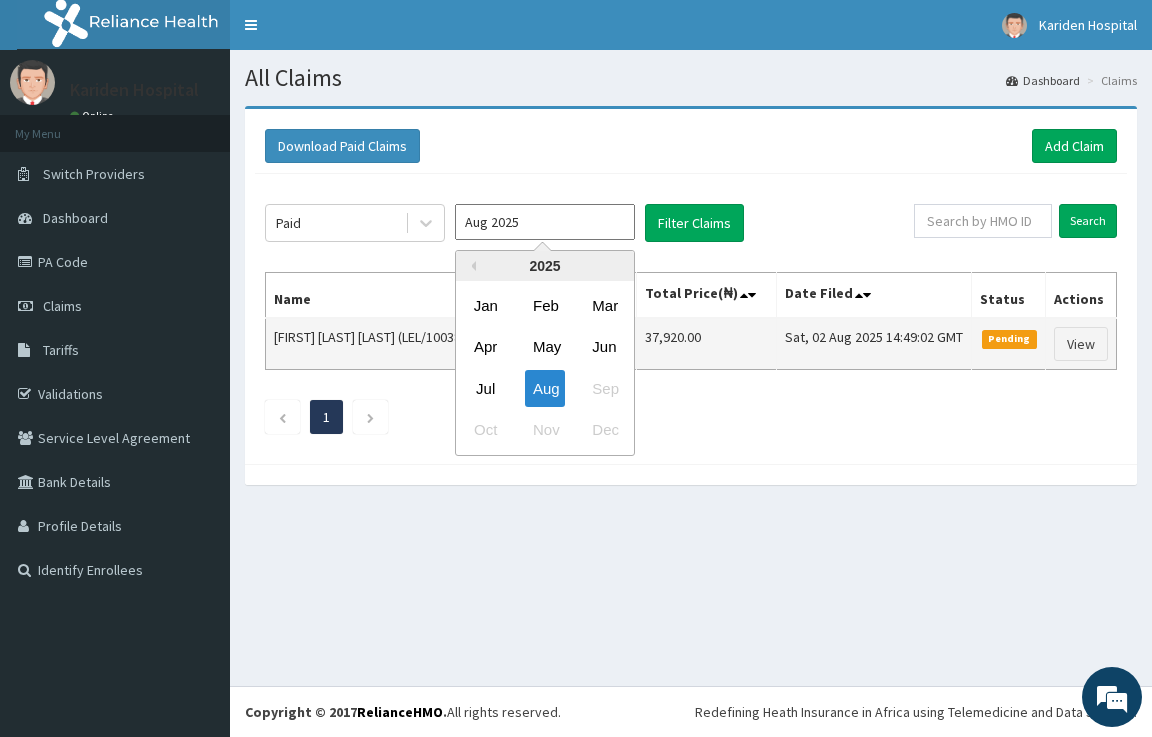 drag, startPoint x: 498, startPoint y: 378, endPoint x: 555, endPoint y: 345, distance: 65.863495 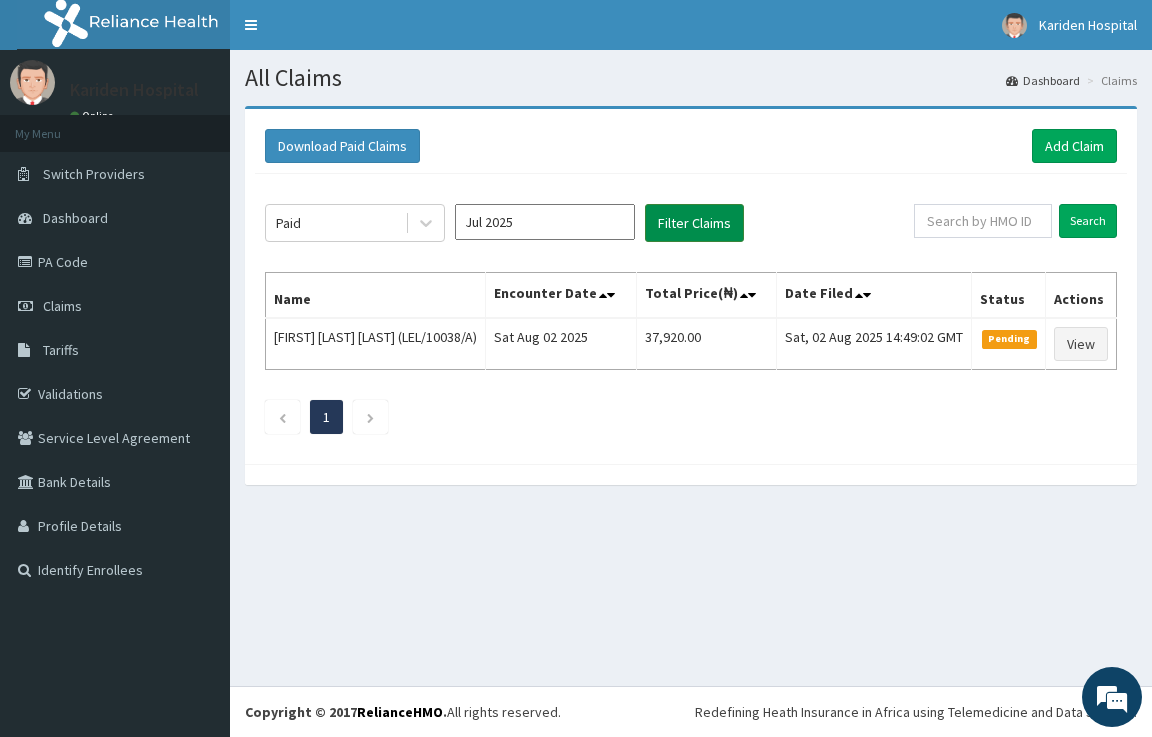 click on "Filter Claims" at bounding box center [694, 223] 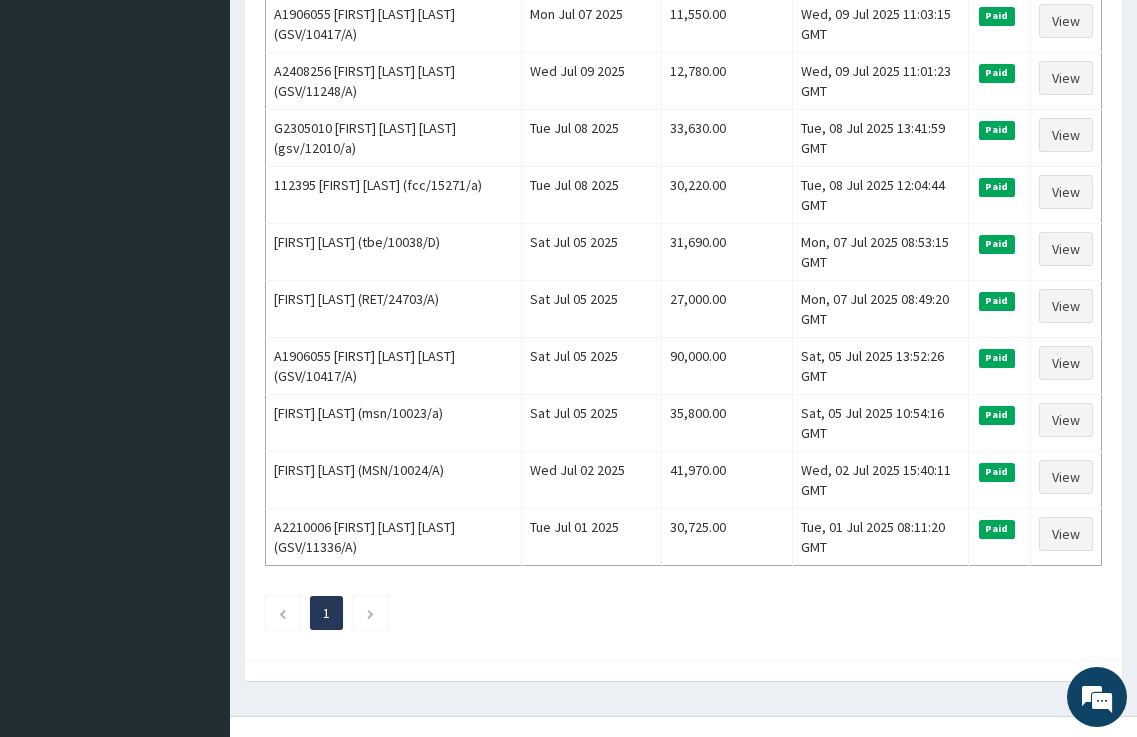 scroll, scrollTop: 2482, scrollLeft: 0, axis: vertical 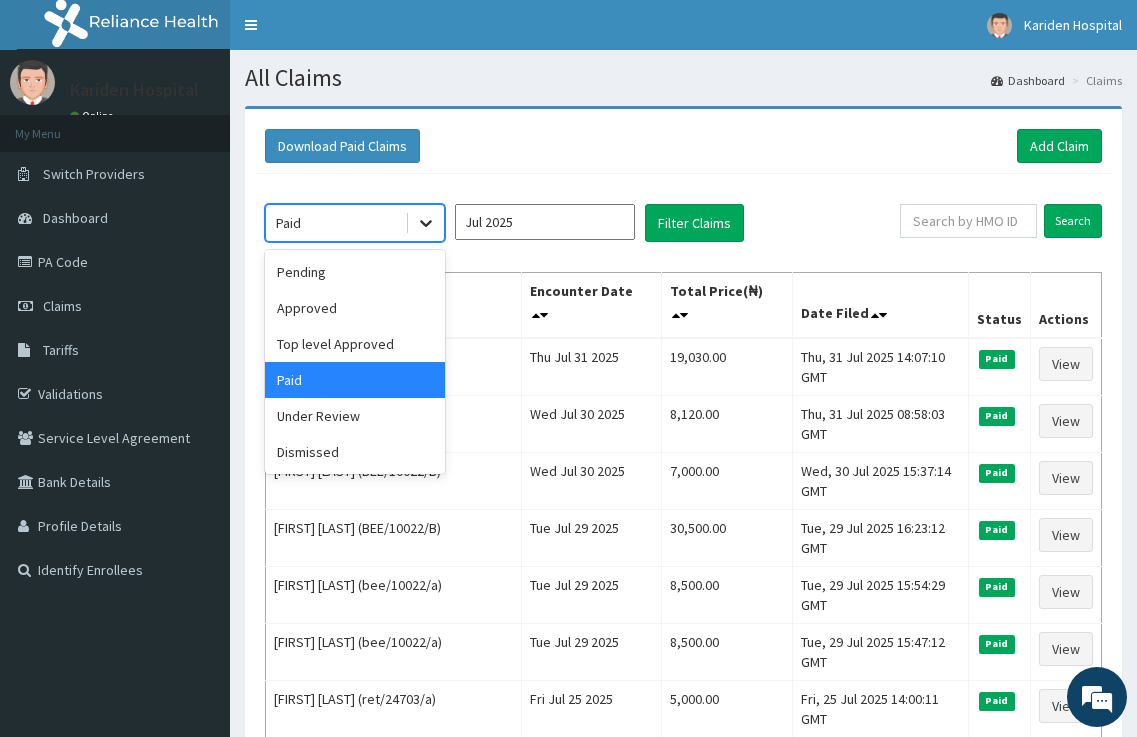 click 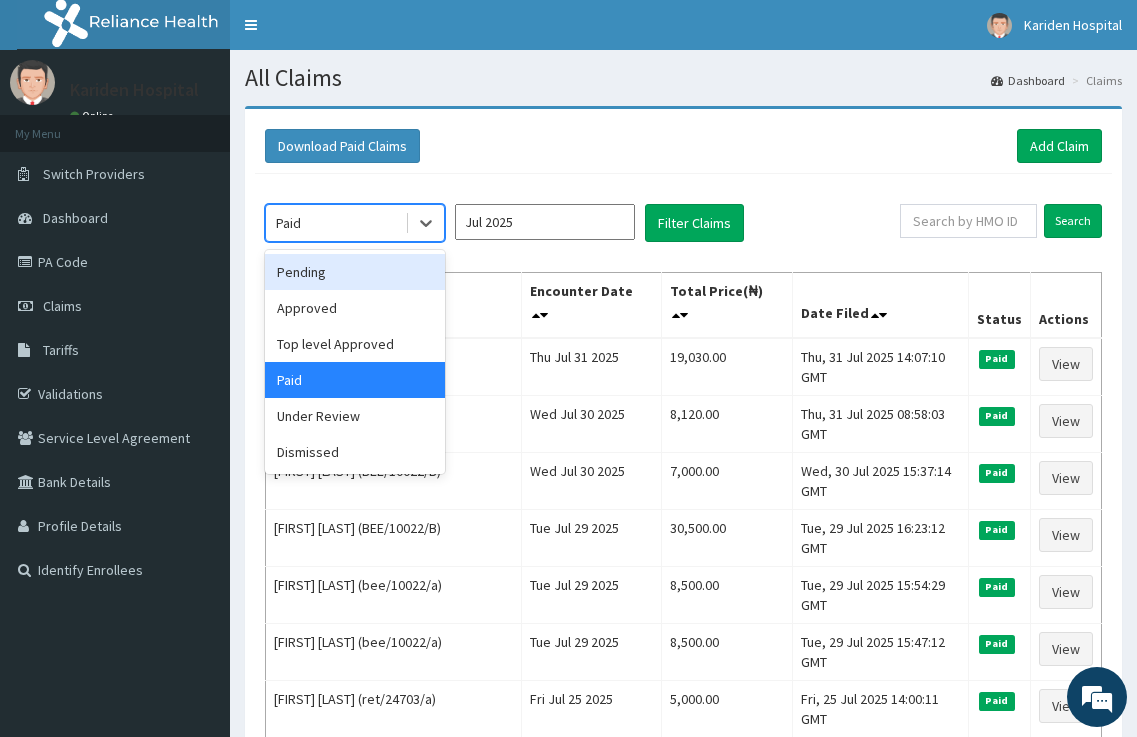 click on "Pending" at bounding box center [355, 272] 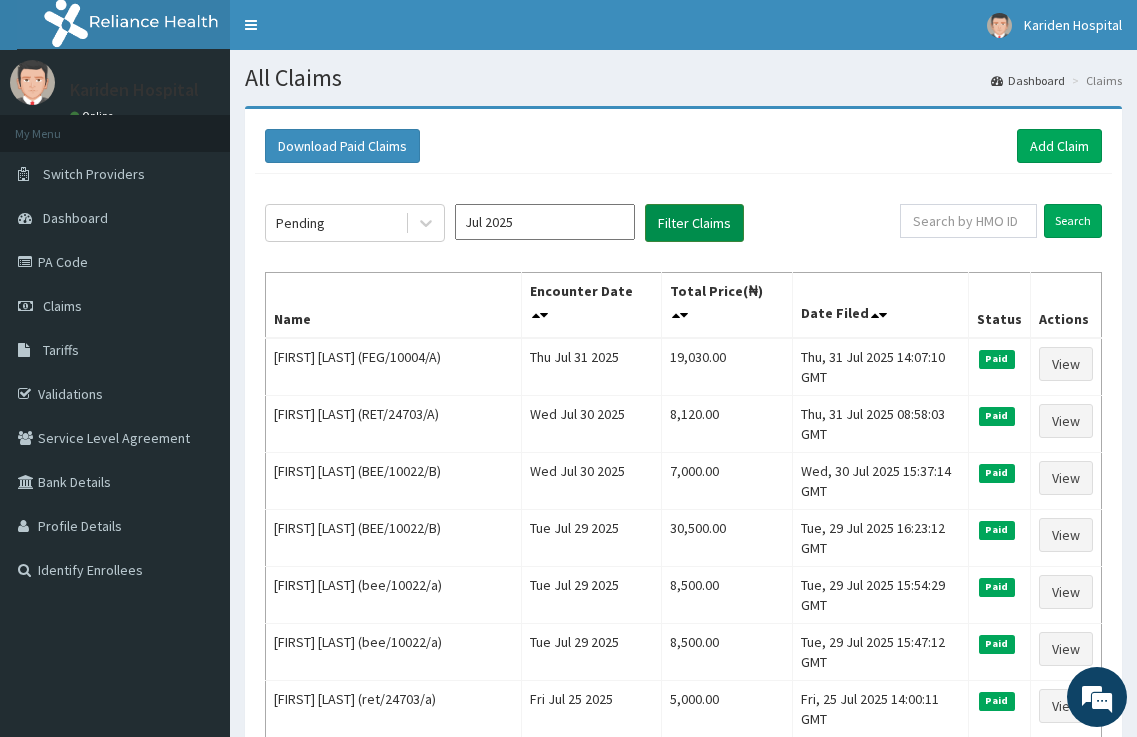 click on "Filter Claims" at bounding box center [694, 223] 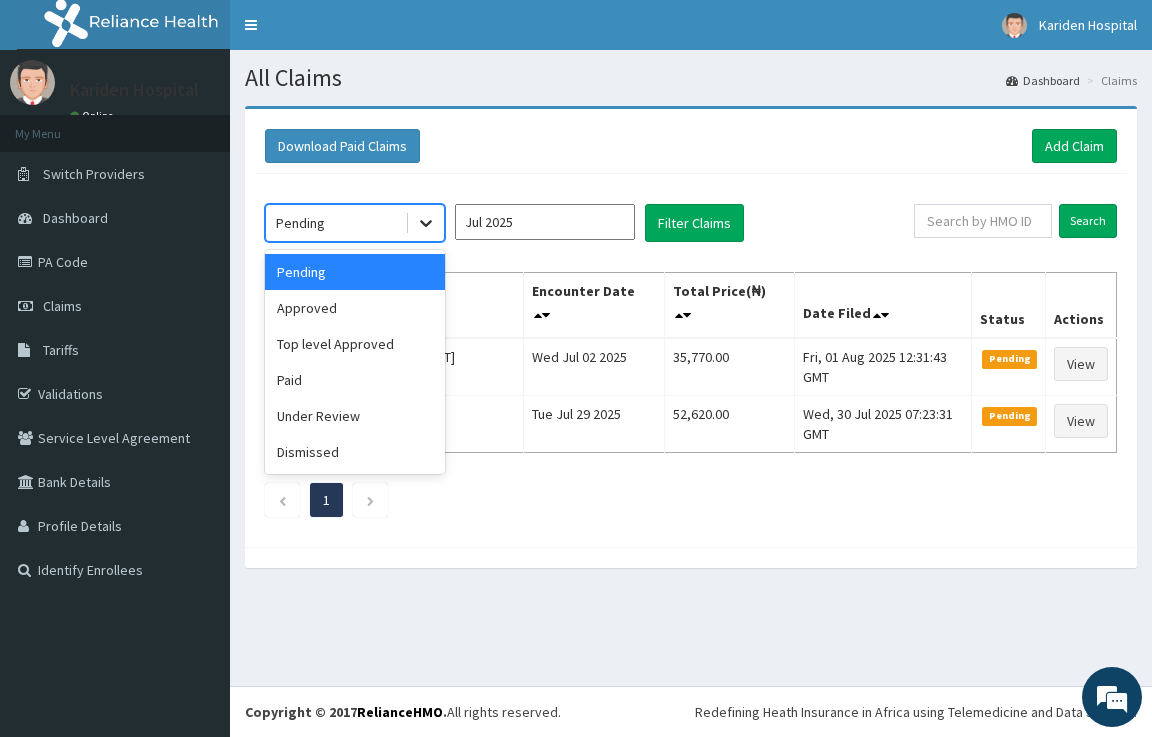 click 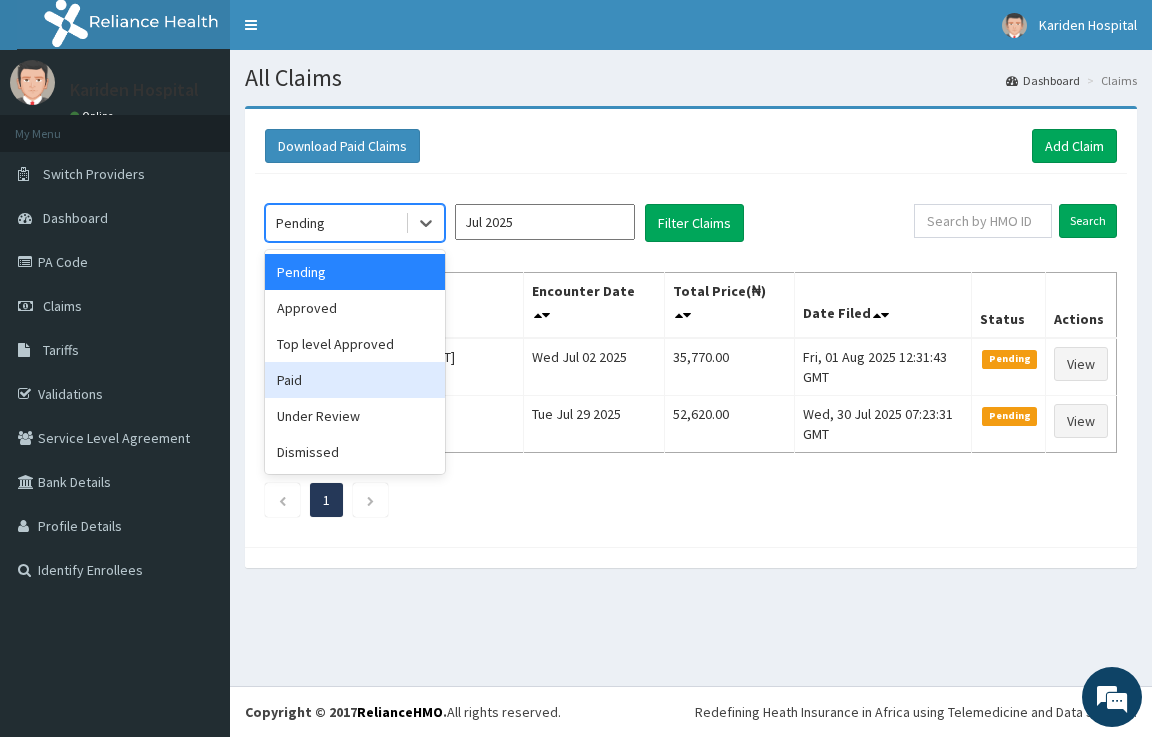 click on "Paid" at bounding box center [355, 380] 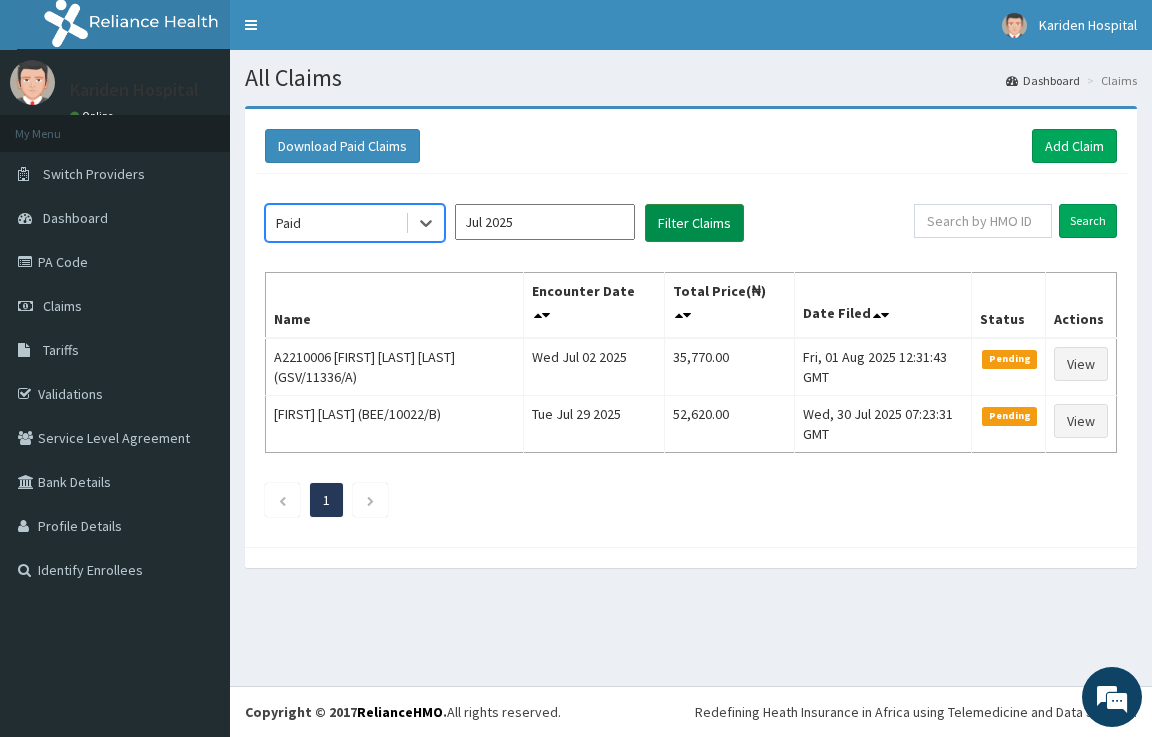 click on "Filter Claims" at bounding box center (694, 223) 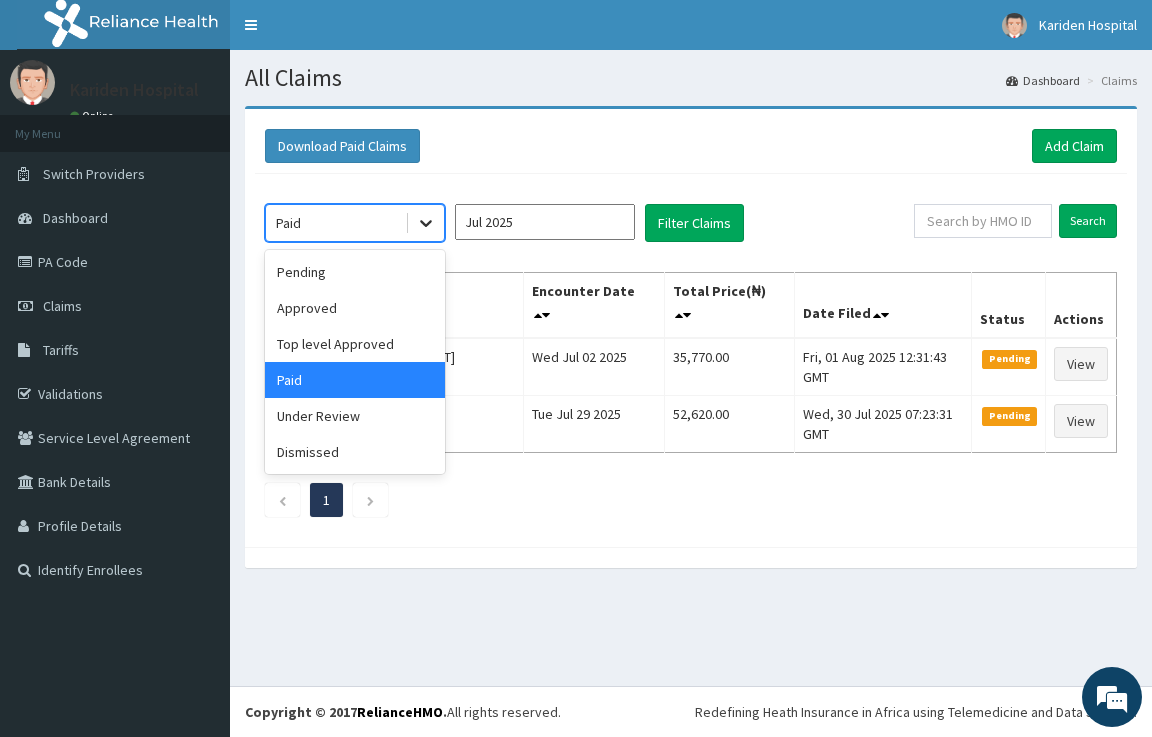 click 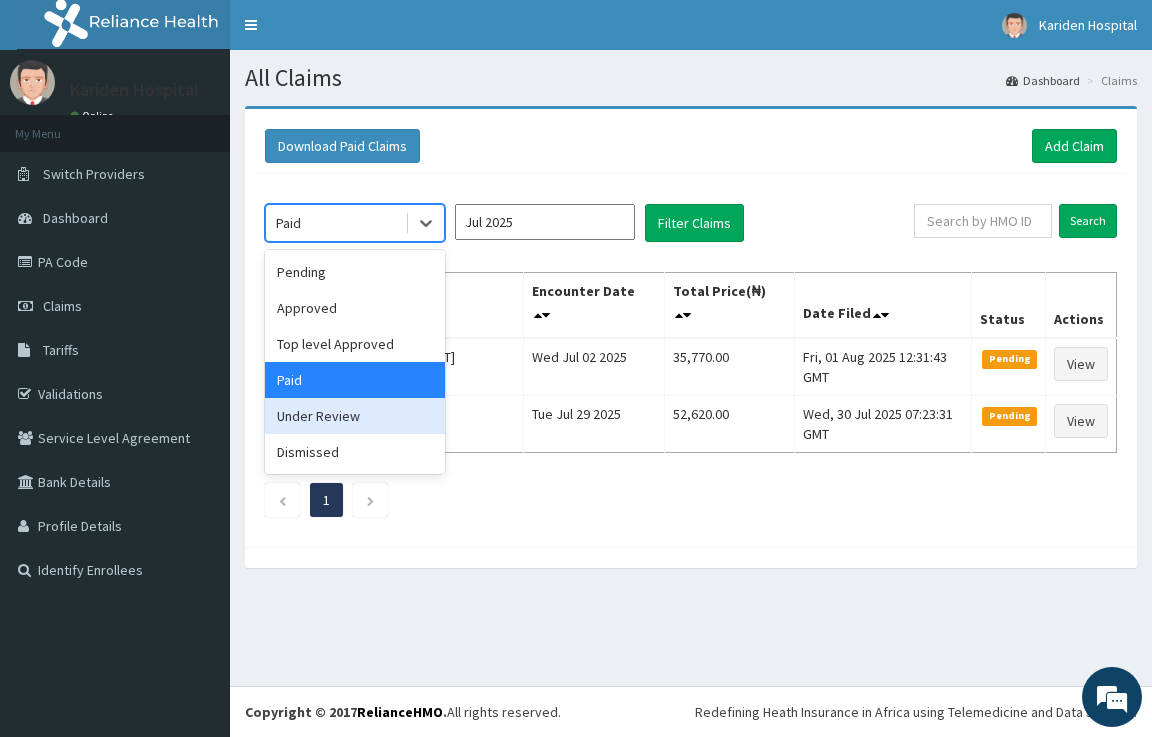 click on "Under Review" at bounding box center [355, 416] 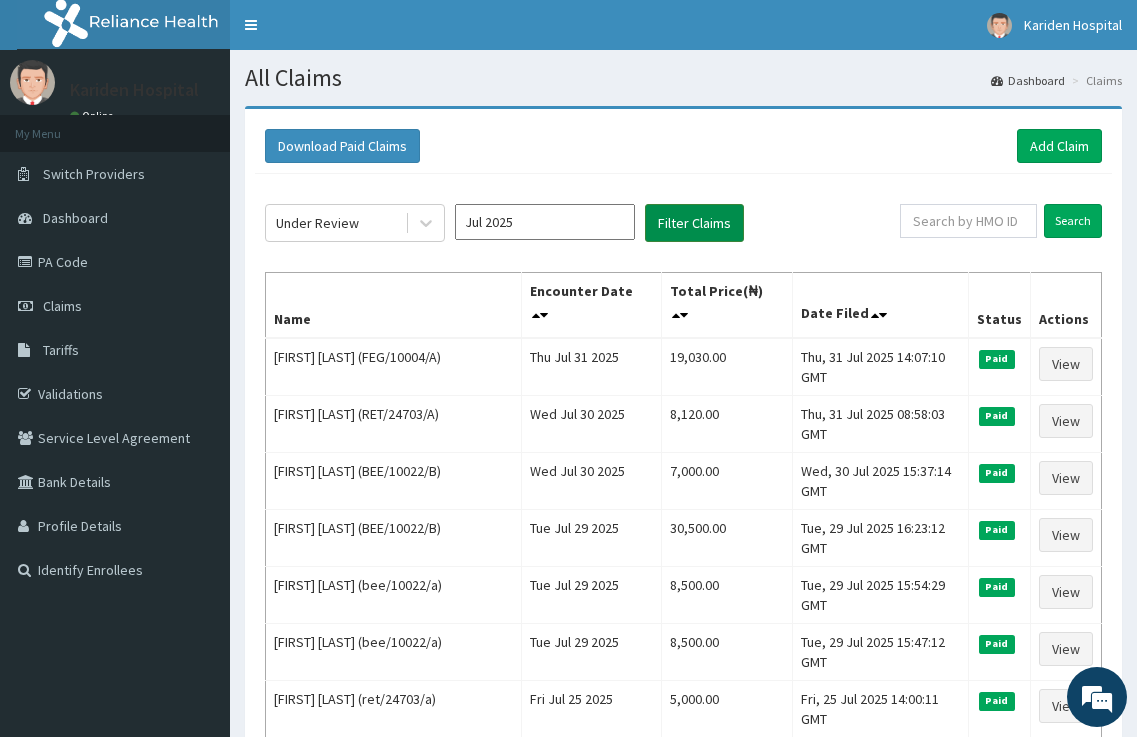 click on "Filter Claims" at bounding box center [694, 223] 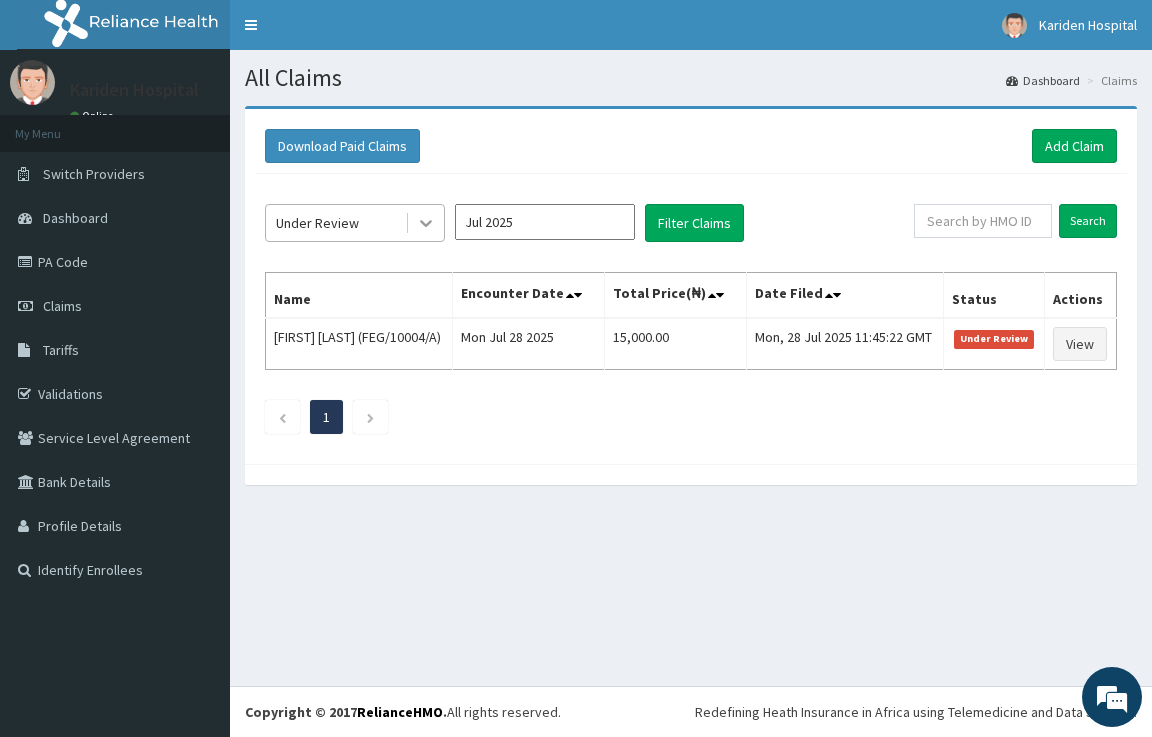 click 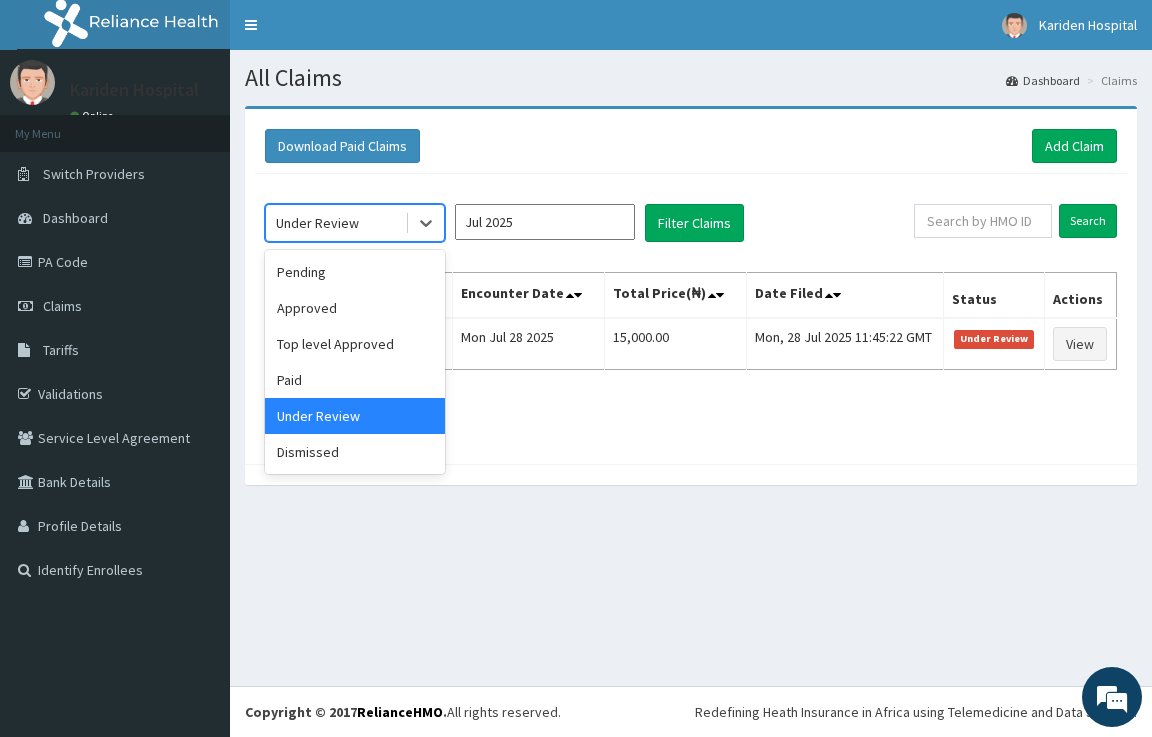 click on "Under Review" at bounding box center [355, 416] 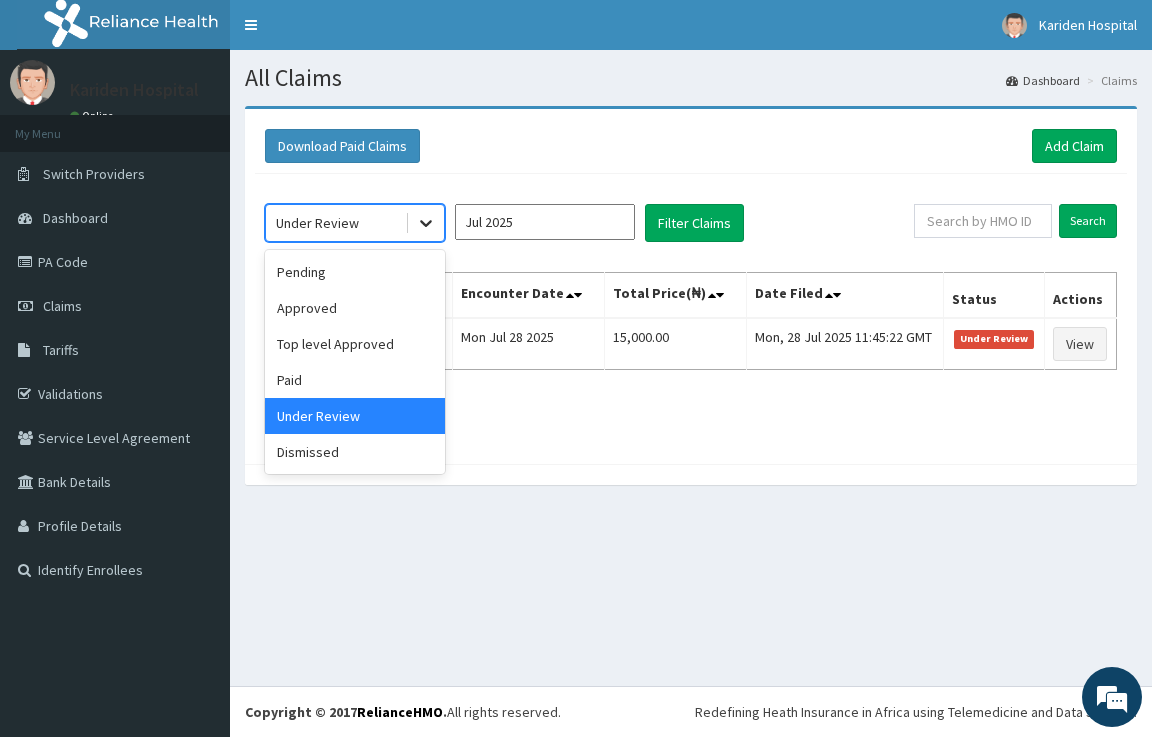 click at bounding box center (426, 223) 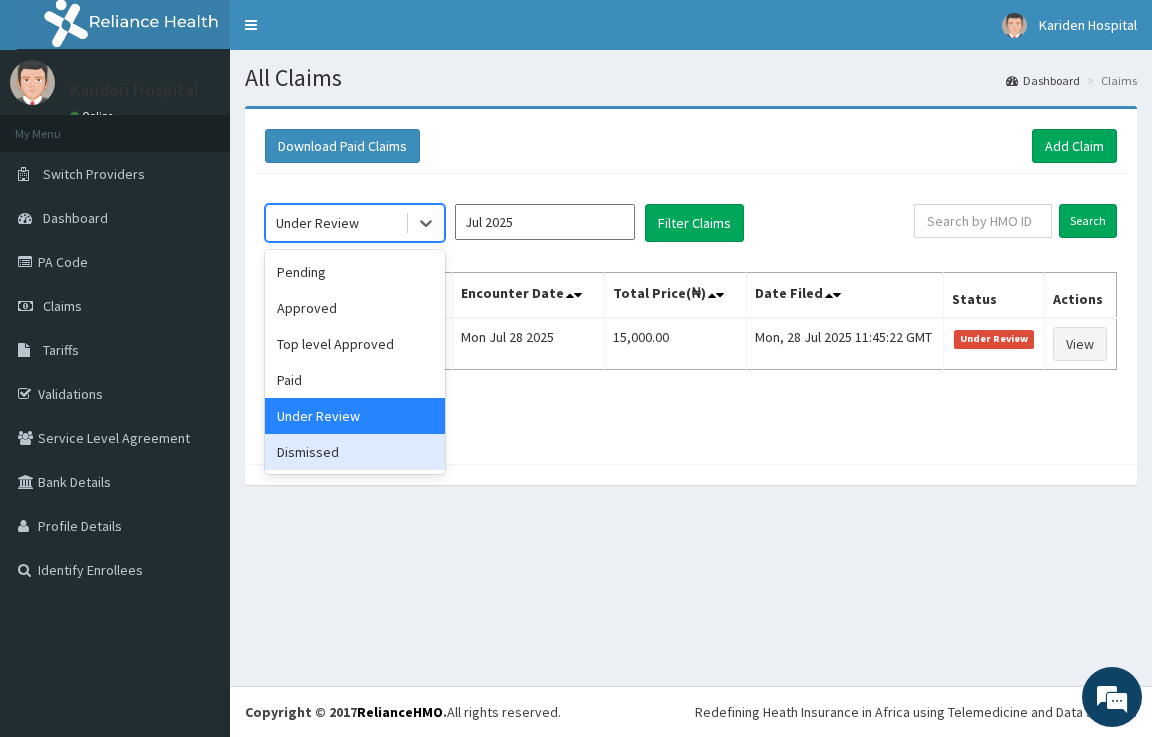 click on "Dismissed" at bounding box center [355, 452] 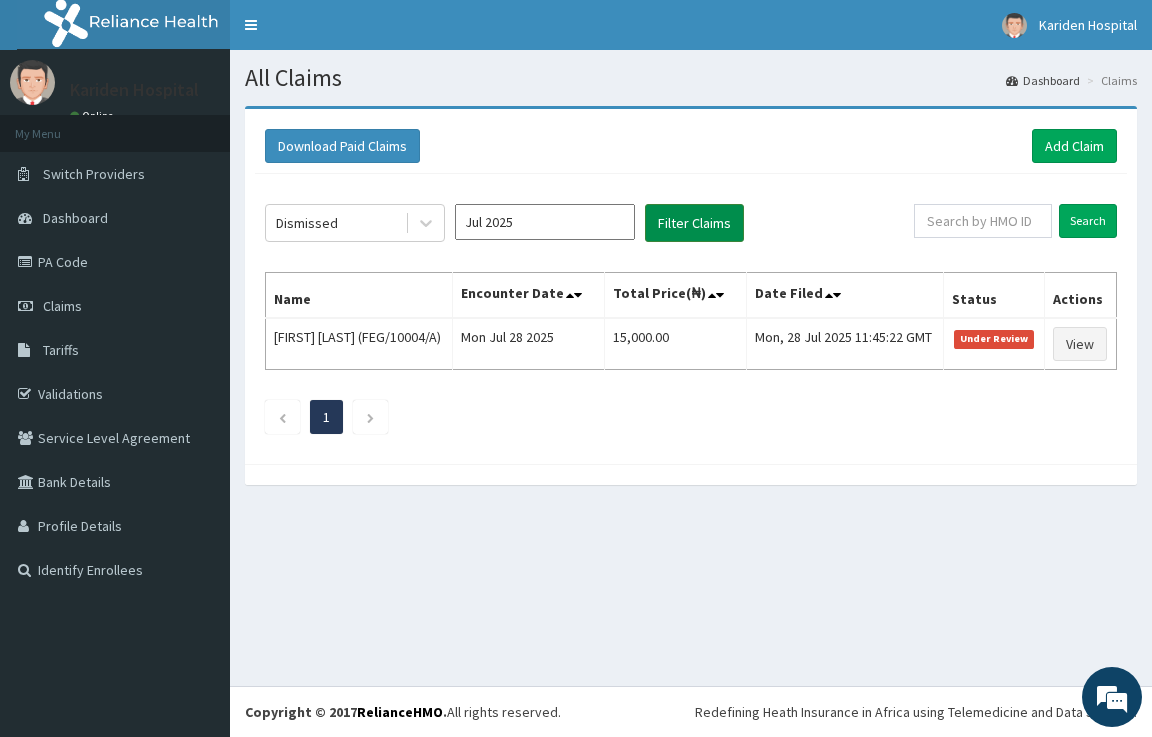 click on "Filter Claims" at bounding box center (694, 223) 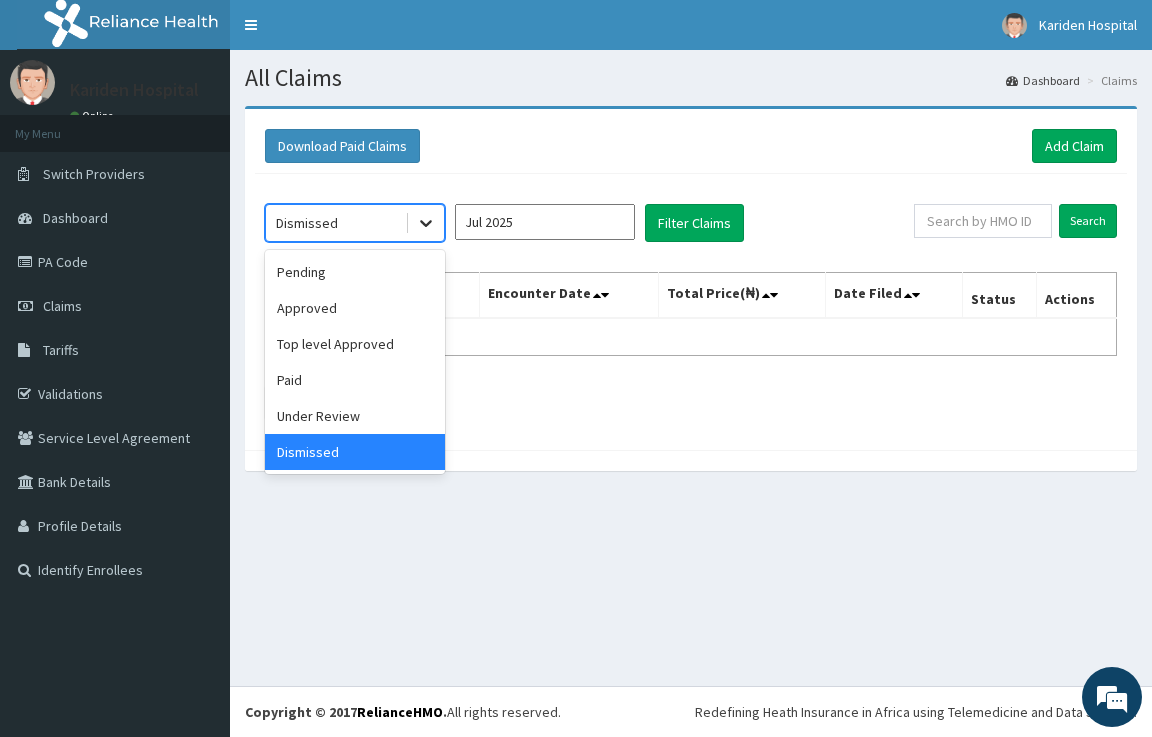 click 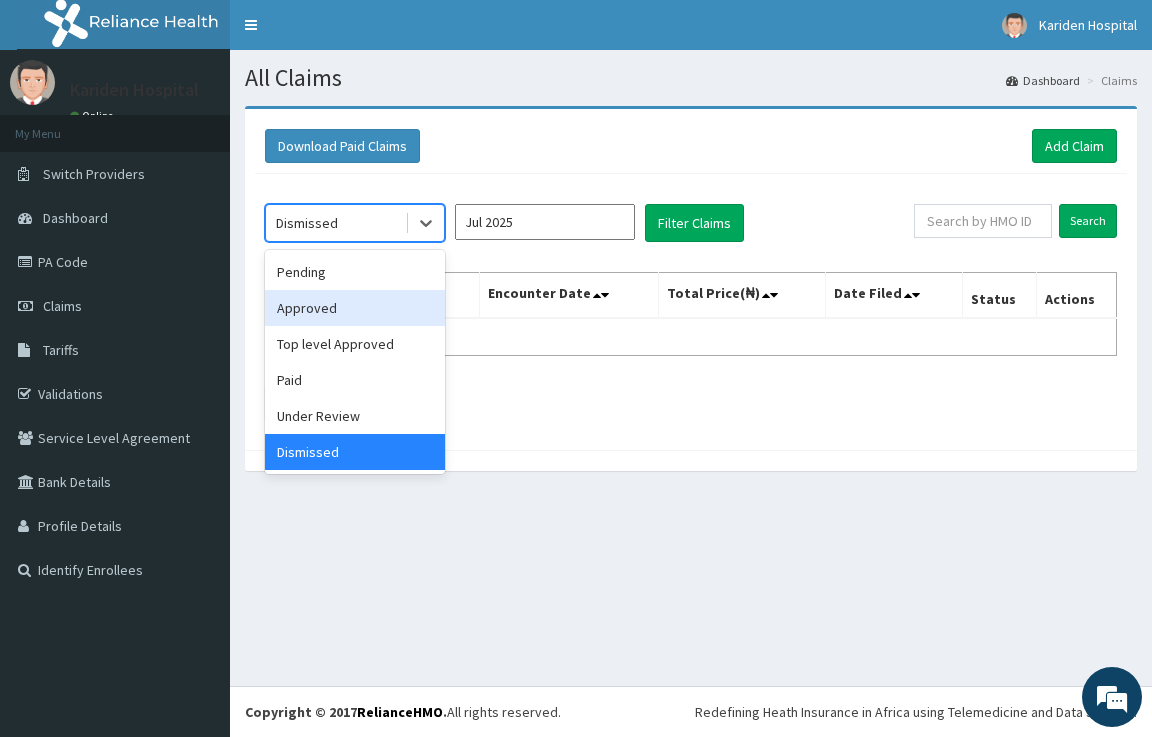click on "Approved" at bounding box center [355, 308] 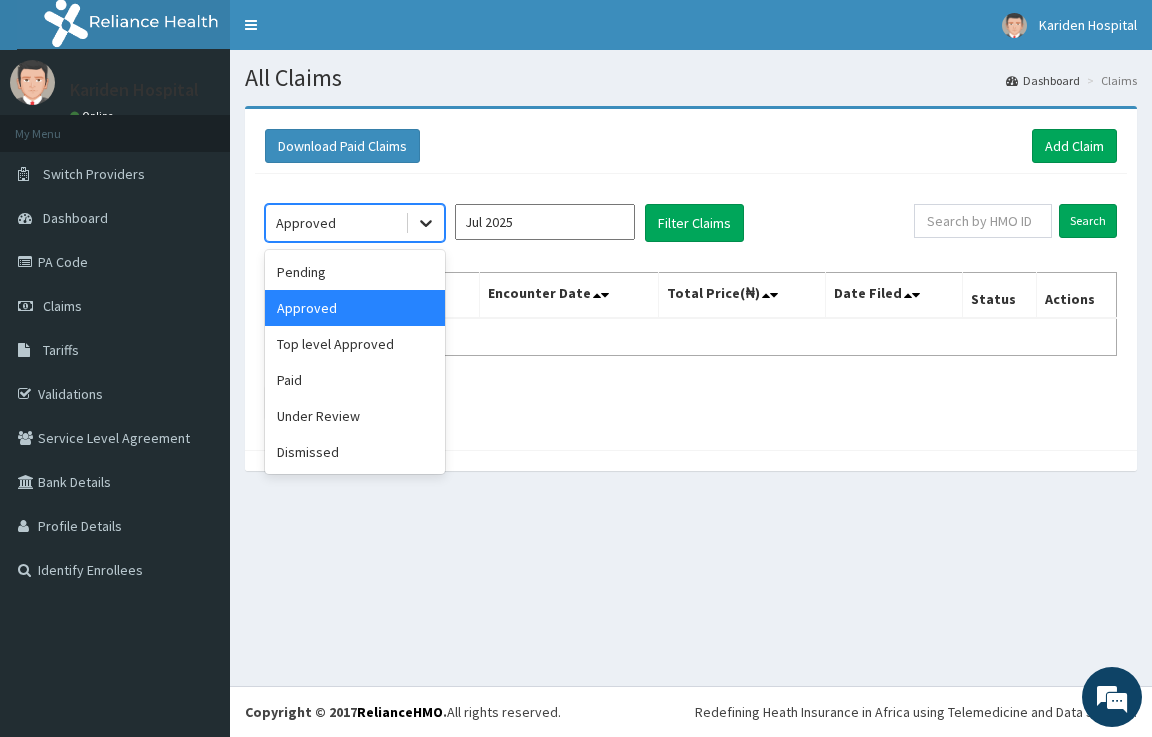 click 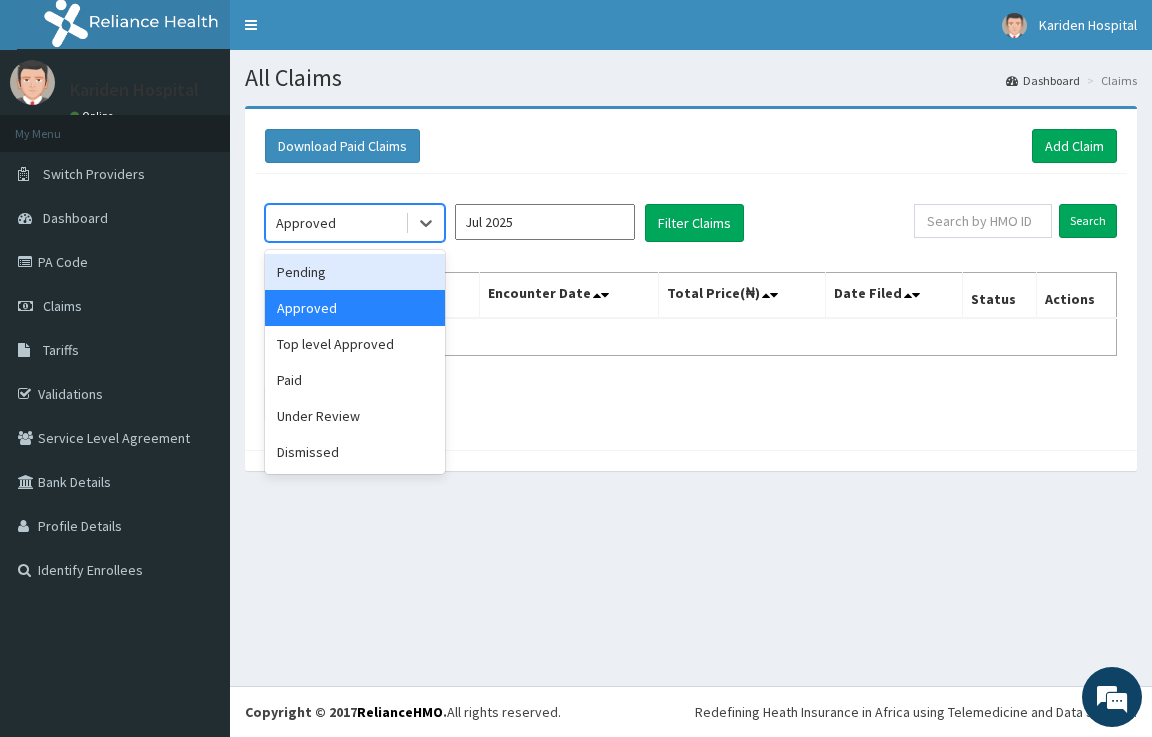 click on "Pending" at bounding box center (355, 272) 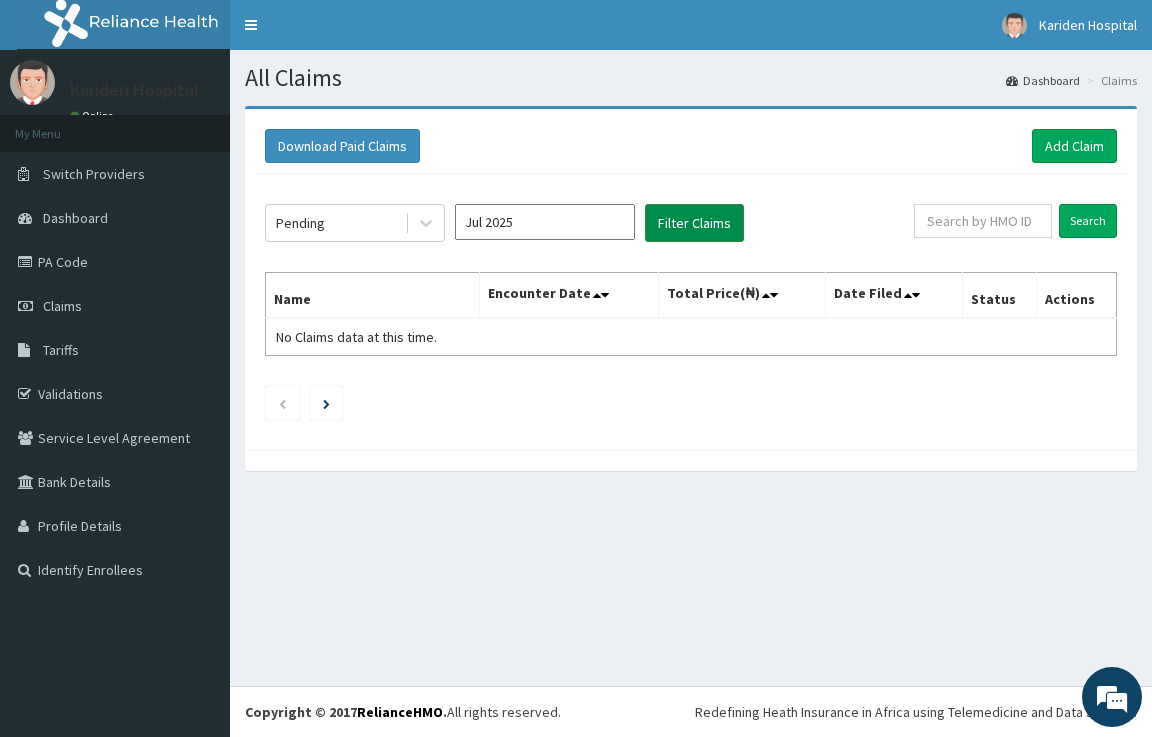 click on "Filter Claims" at bounding box center (694, 223) 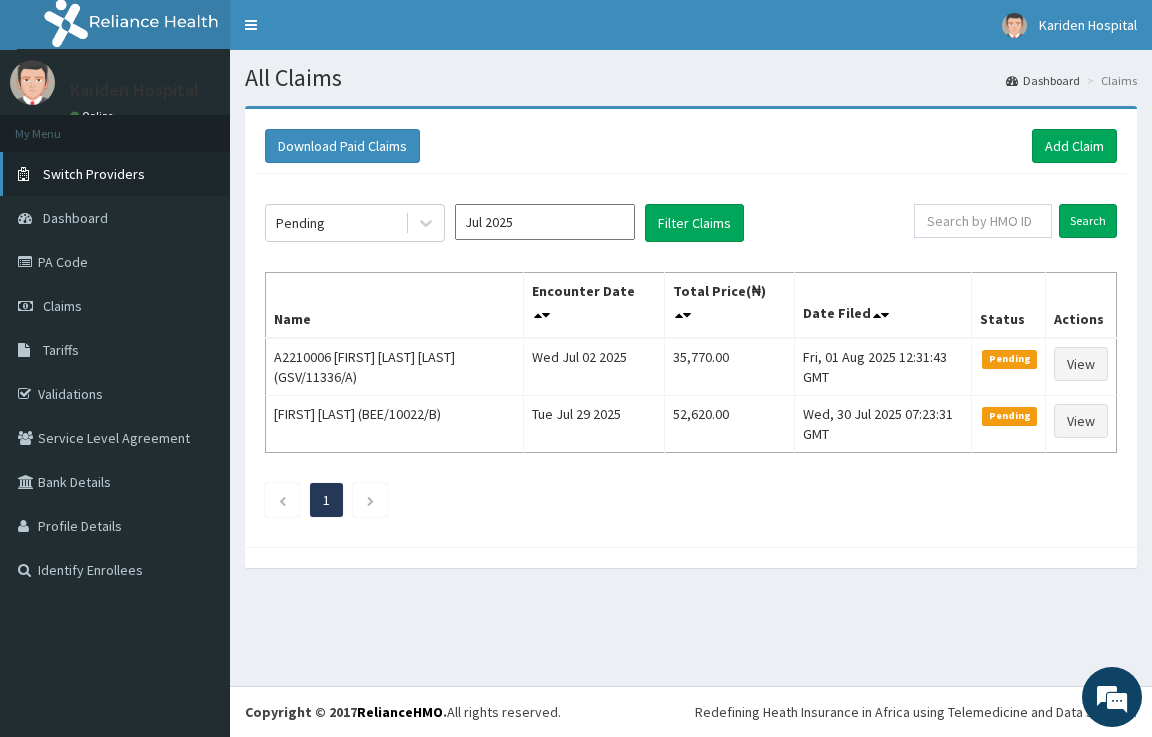 click on "Switch Providers" at bounding box center [94, 174] 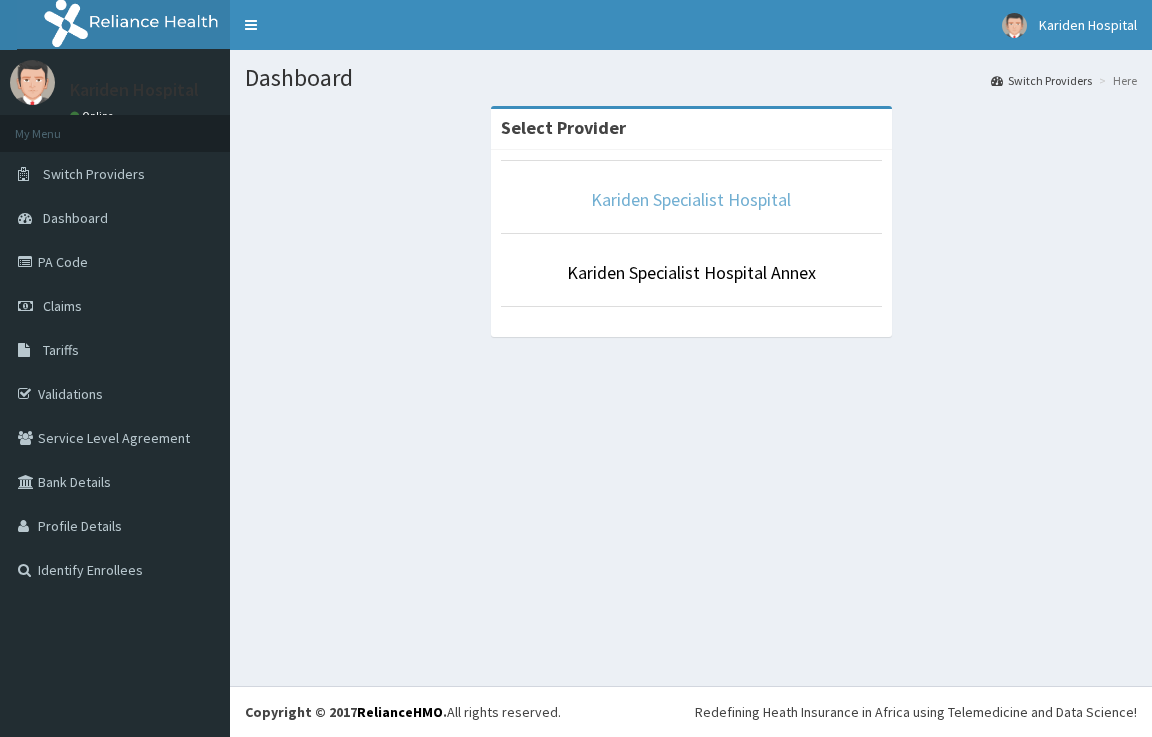 scroll, scrollTop: 0, scrollLeft: 0, axis: both 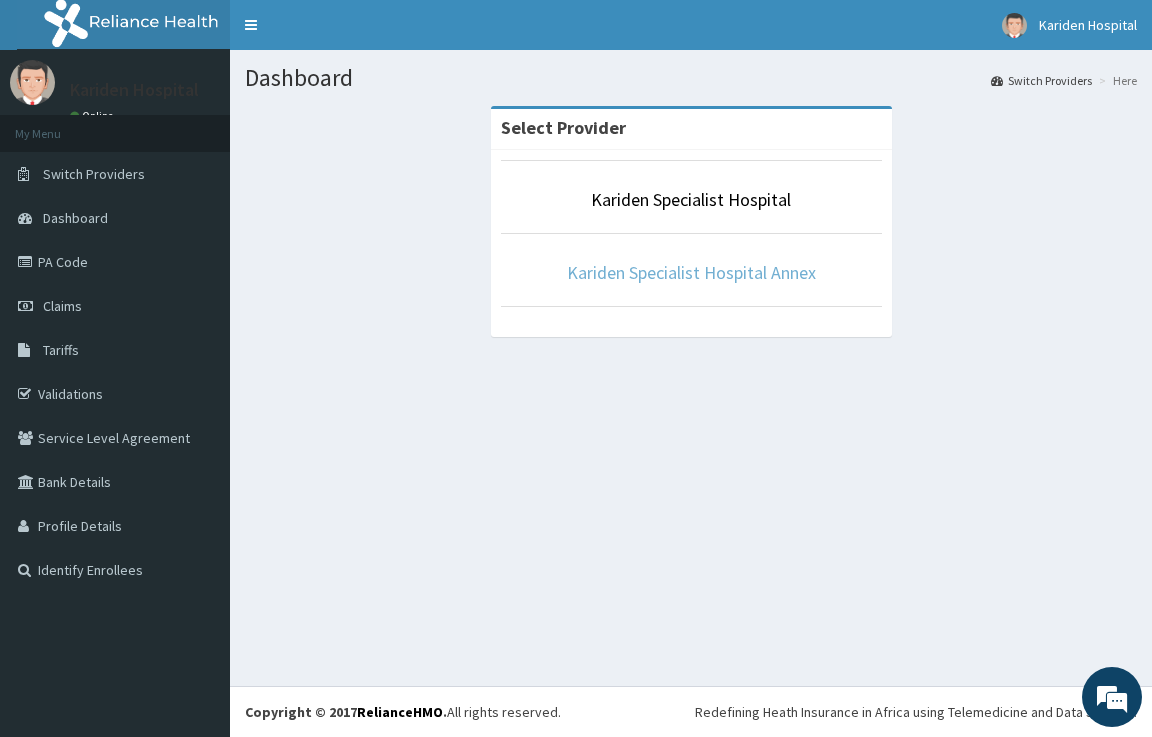 click on "Kariden Specialist Hospital Annex" at bounding box center (691, 272) 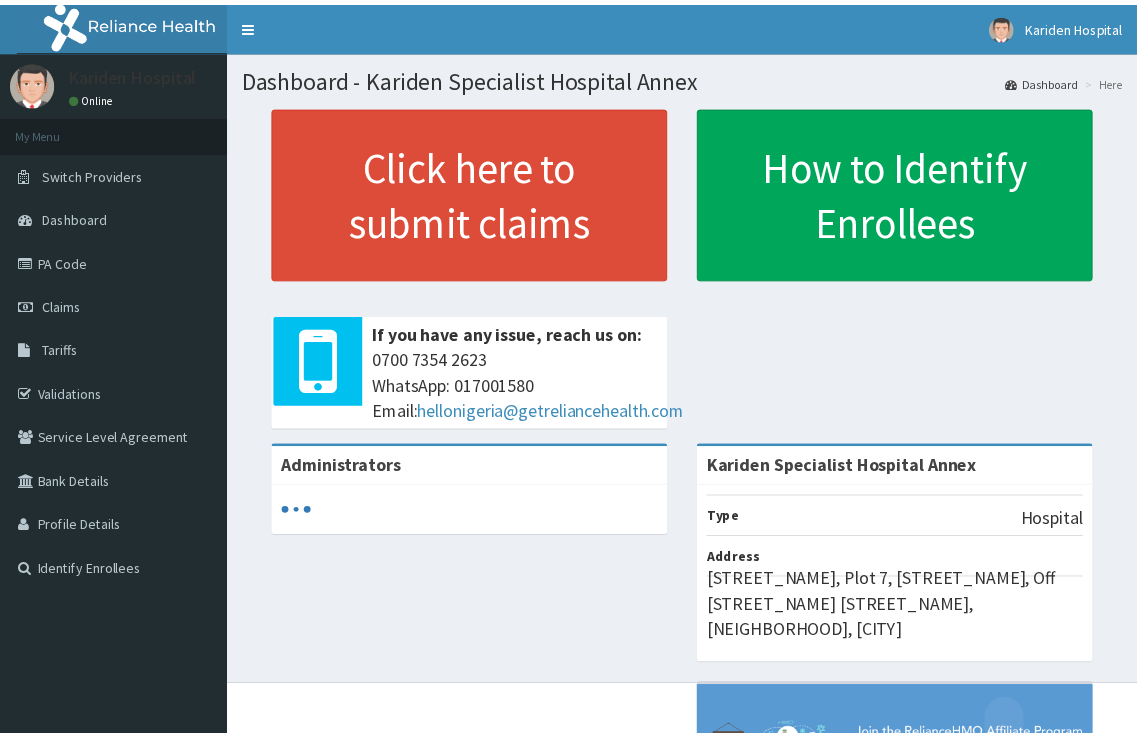 scroll, scrollTop: 0, scrollLeft: 0, axis: both 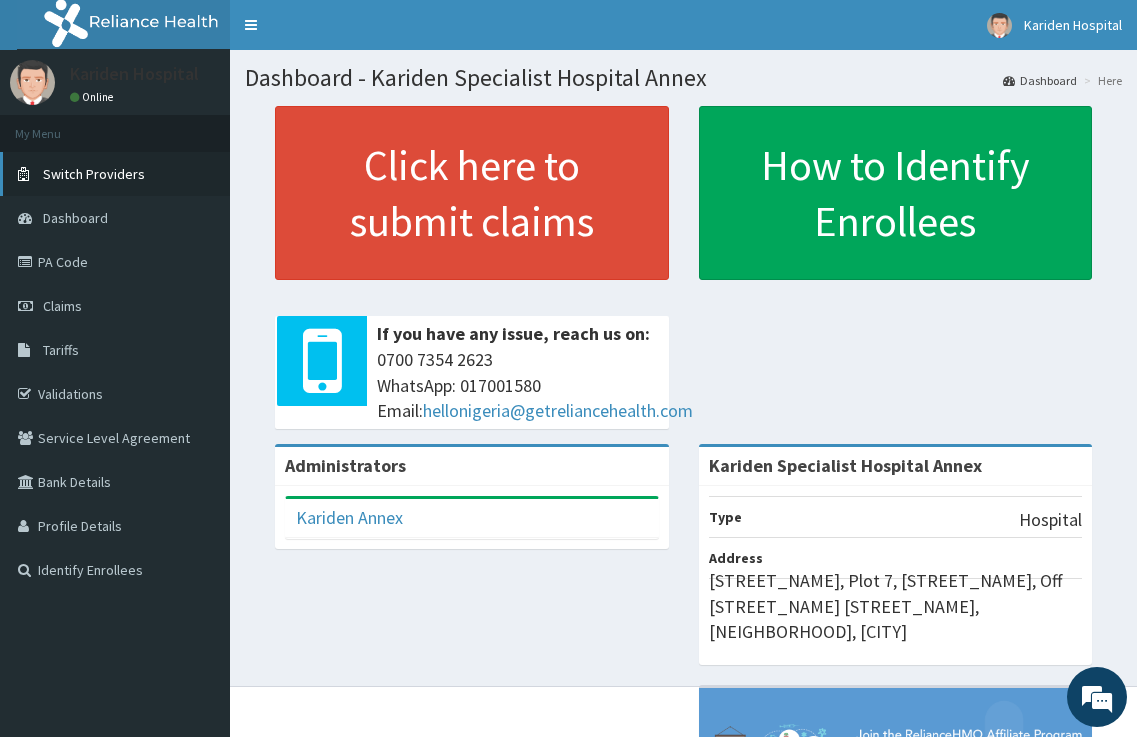 click on "Switch Providers" at bounding box center (115, 174) 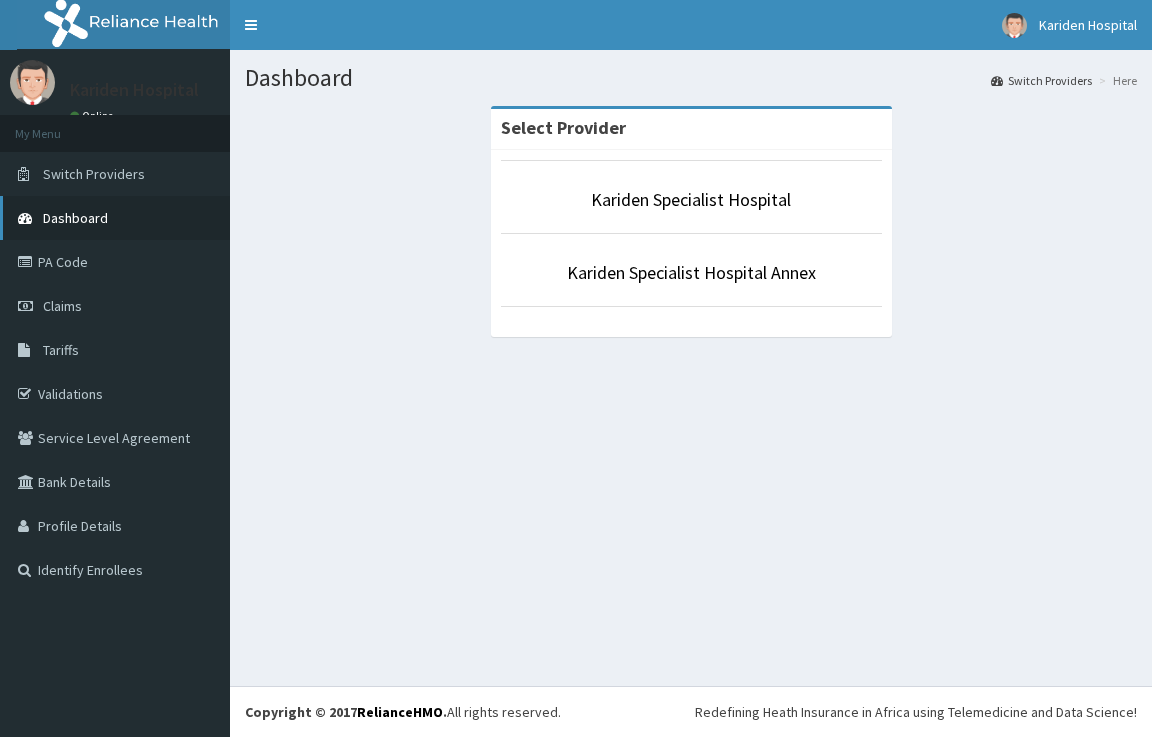 scroll, scrollTop: 0, scrollLeft: 0, axis: both 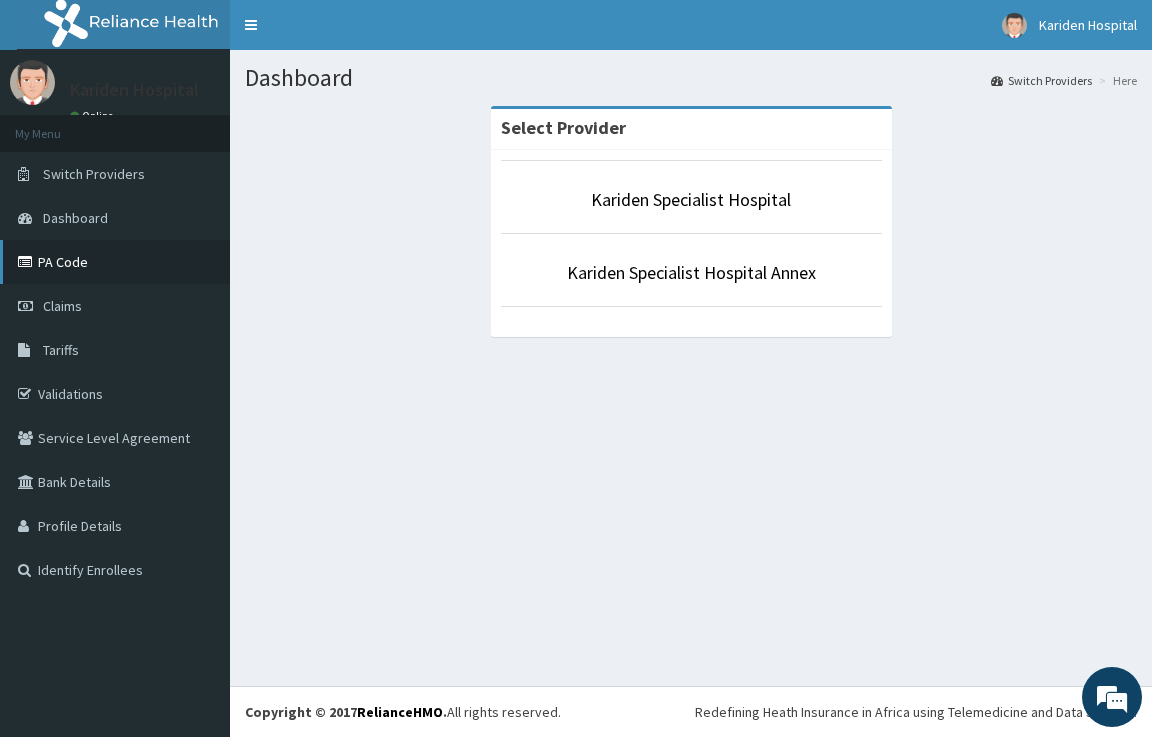 click on "PA Code" at bounding box center (115, 262) 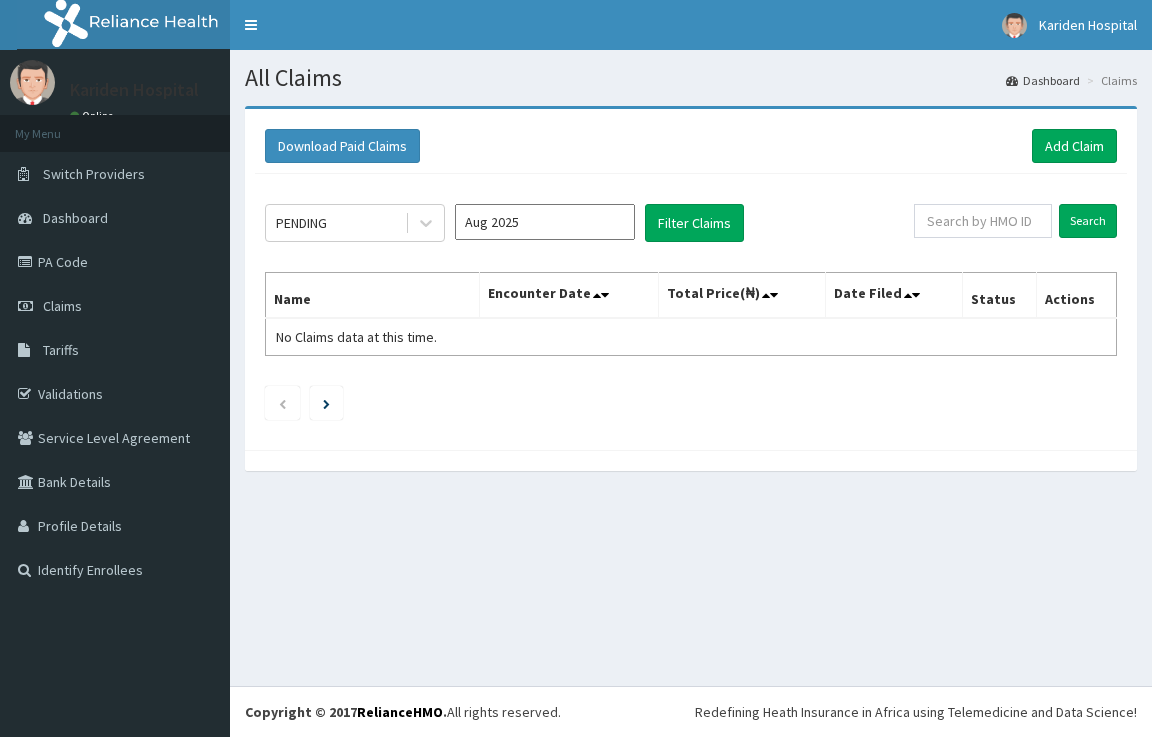 scroll, scrollTop: 0, scrollLeft: 0, axis: both 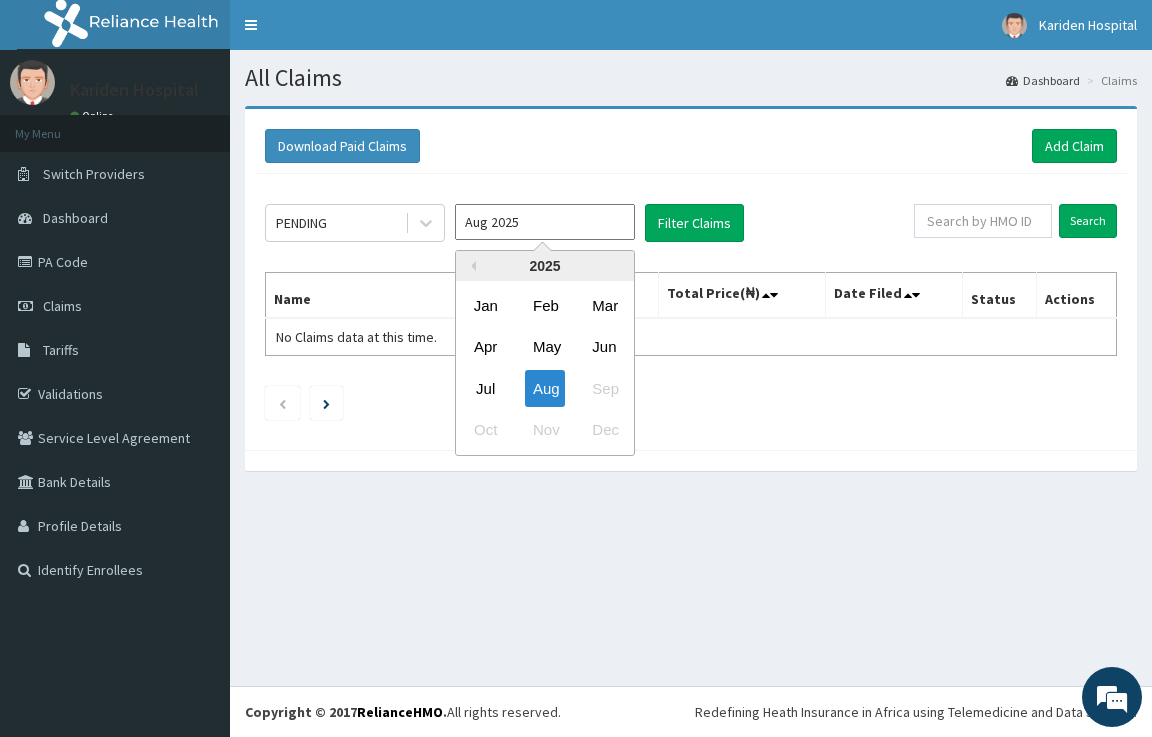 click on "Aug 2025" at bounding box center (545, 222) 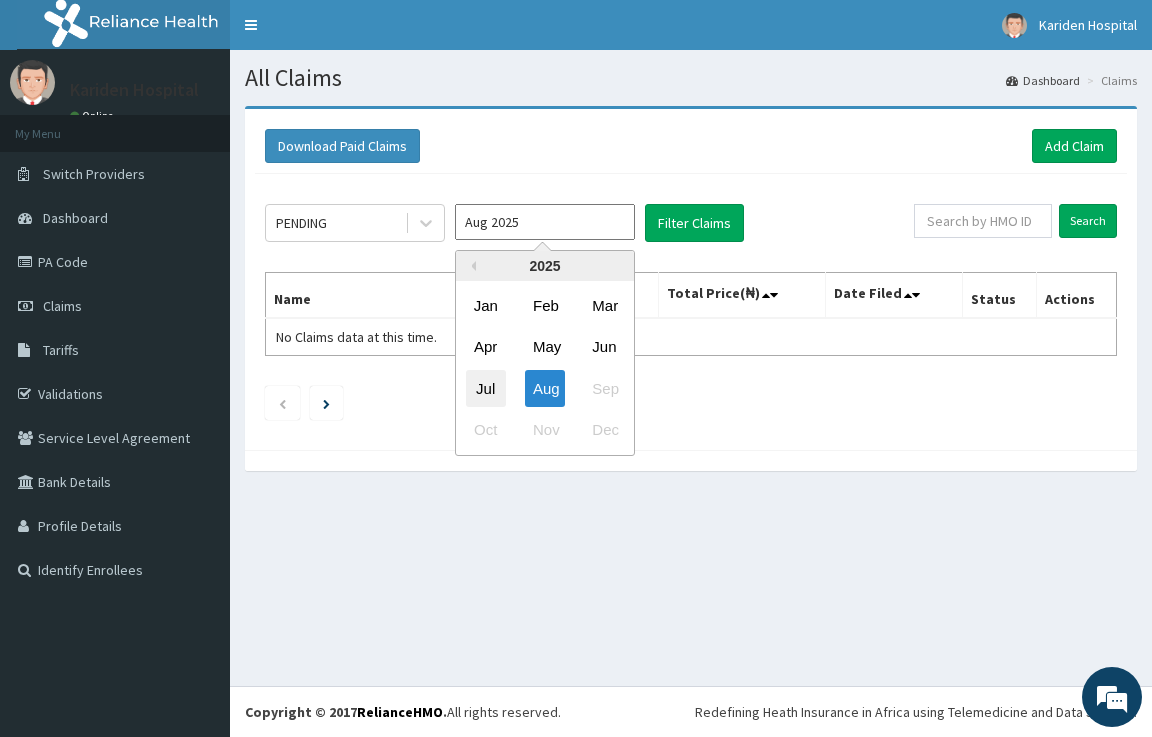 click on "Jul" at bounding box center (486, 388) 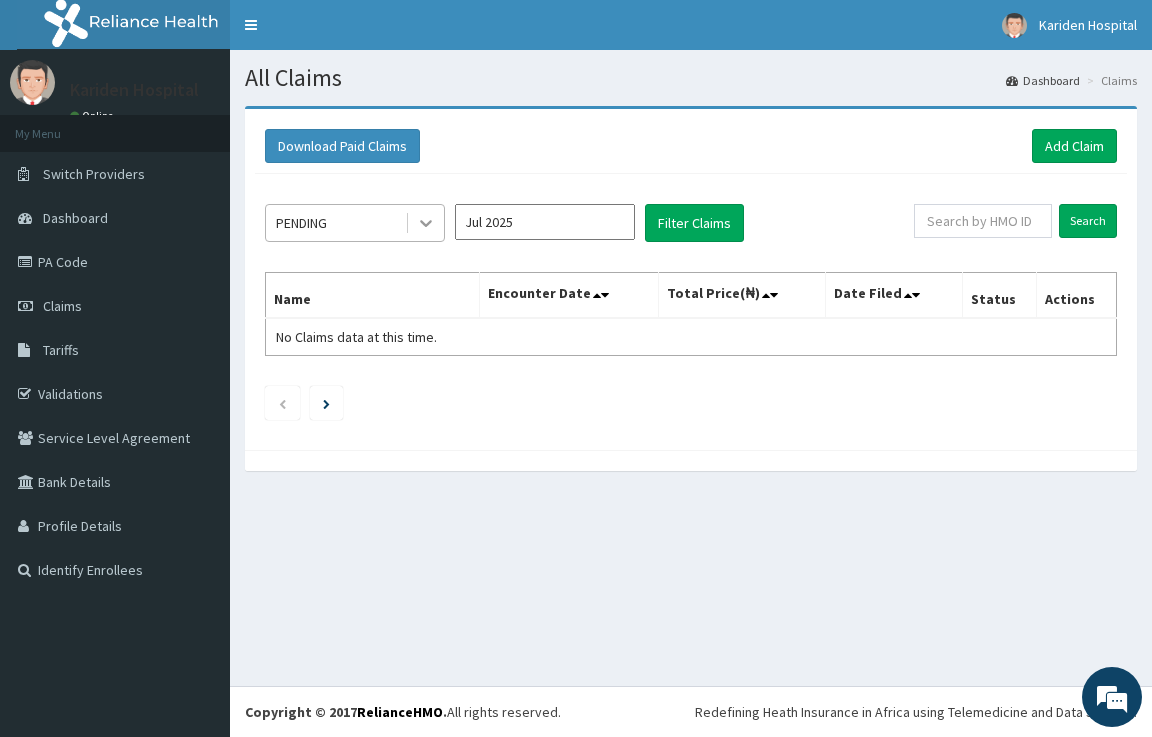 click at bounding box center [426, 223] 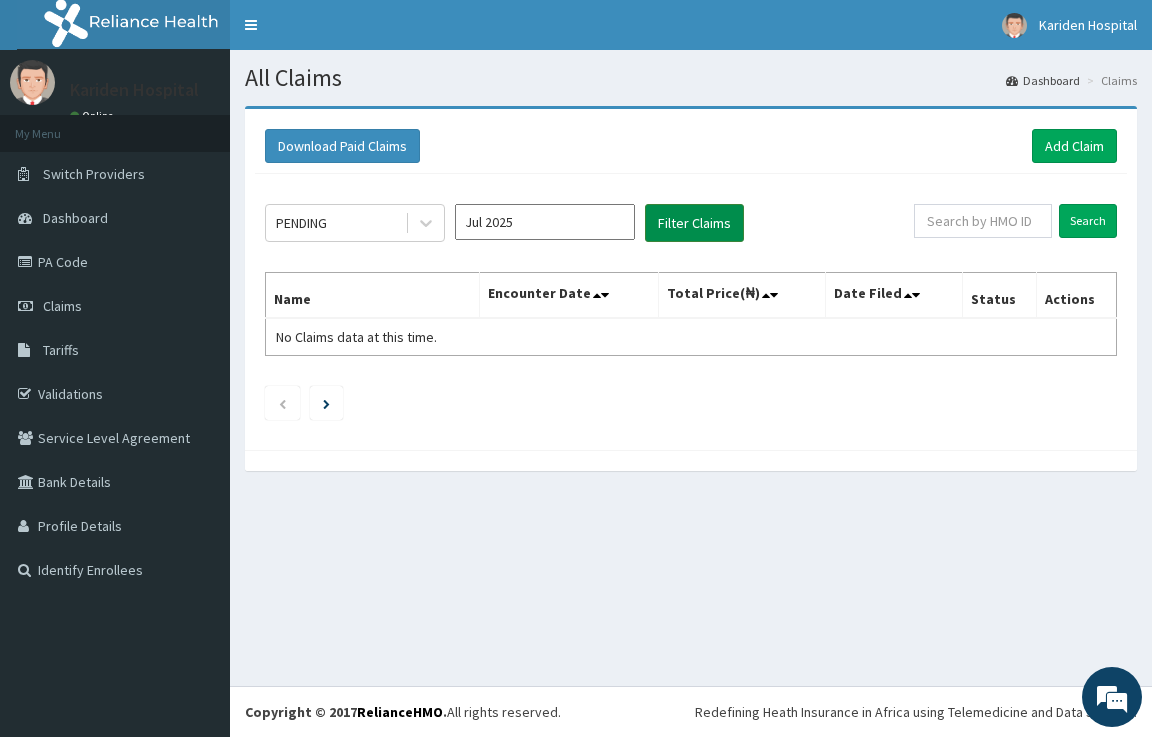 click on "Filter Claims" at bounding box center (694, 223) 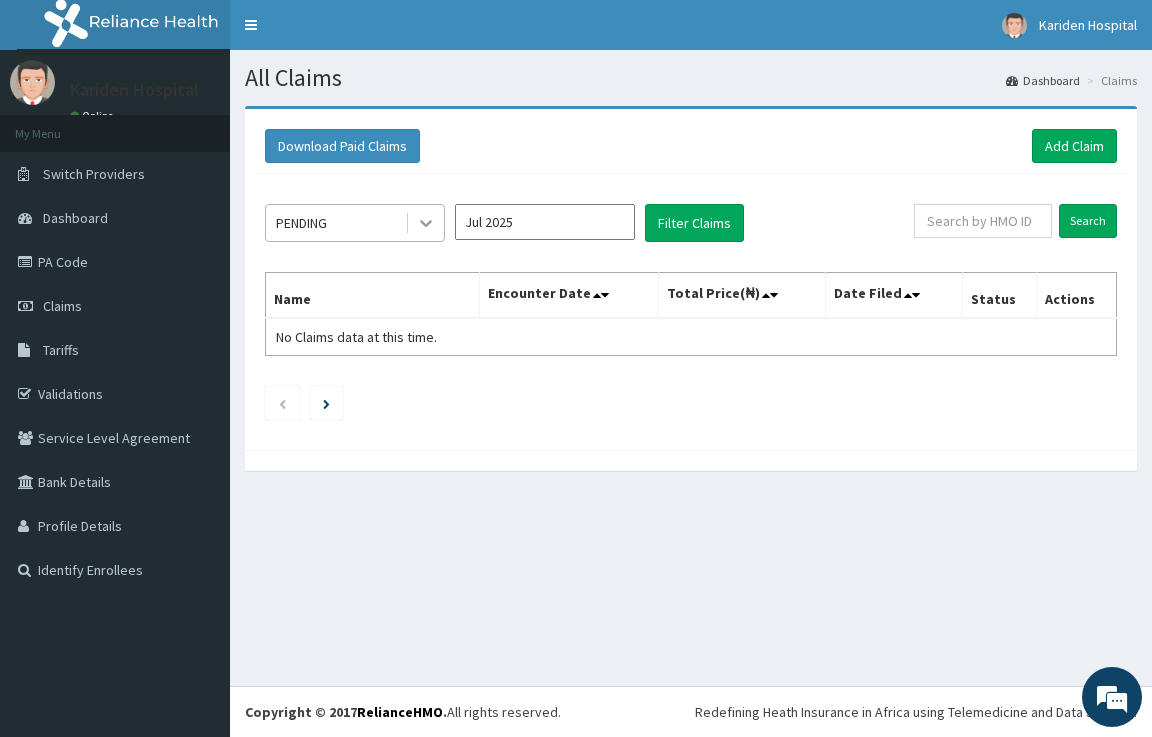 click 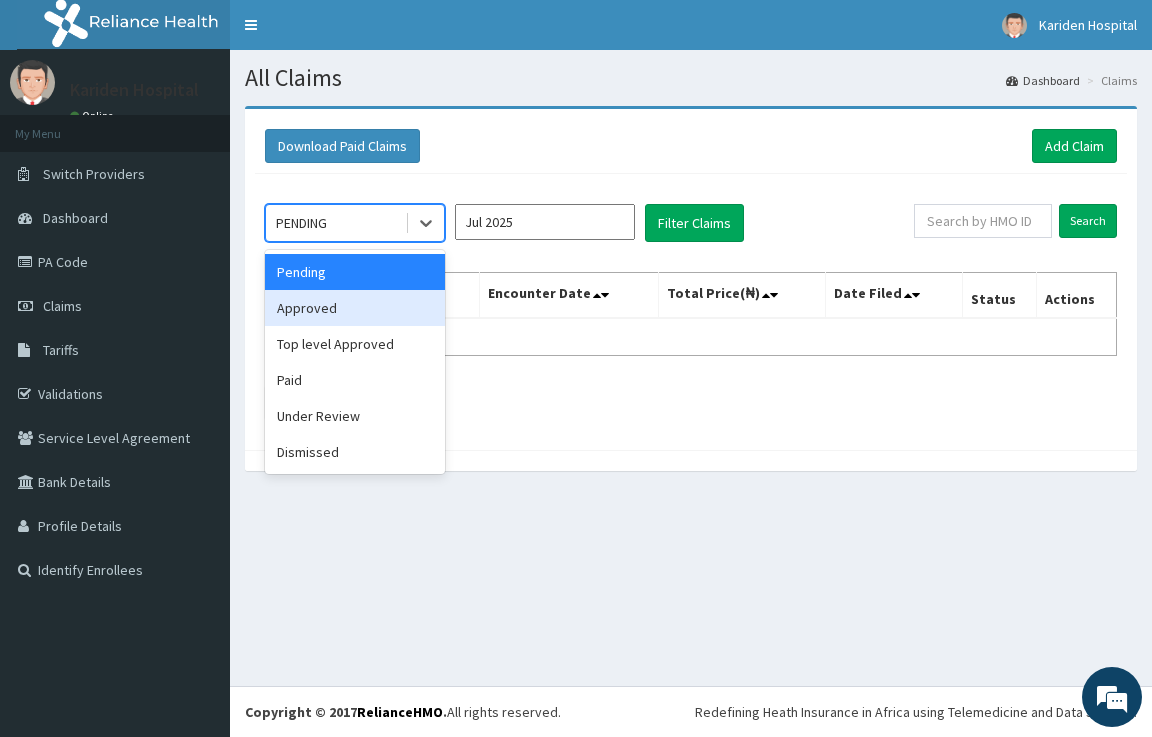 click on "Approved" at bounding box center [355, 308] 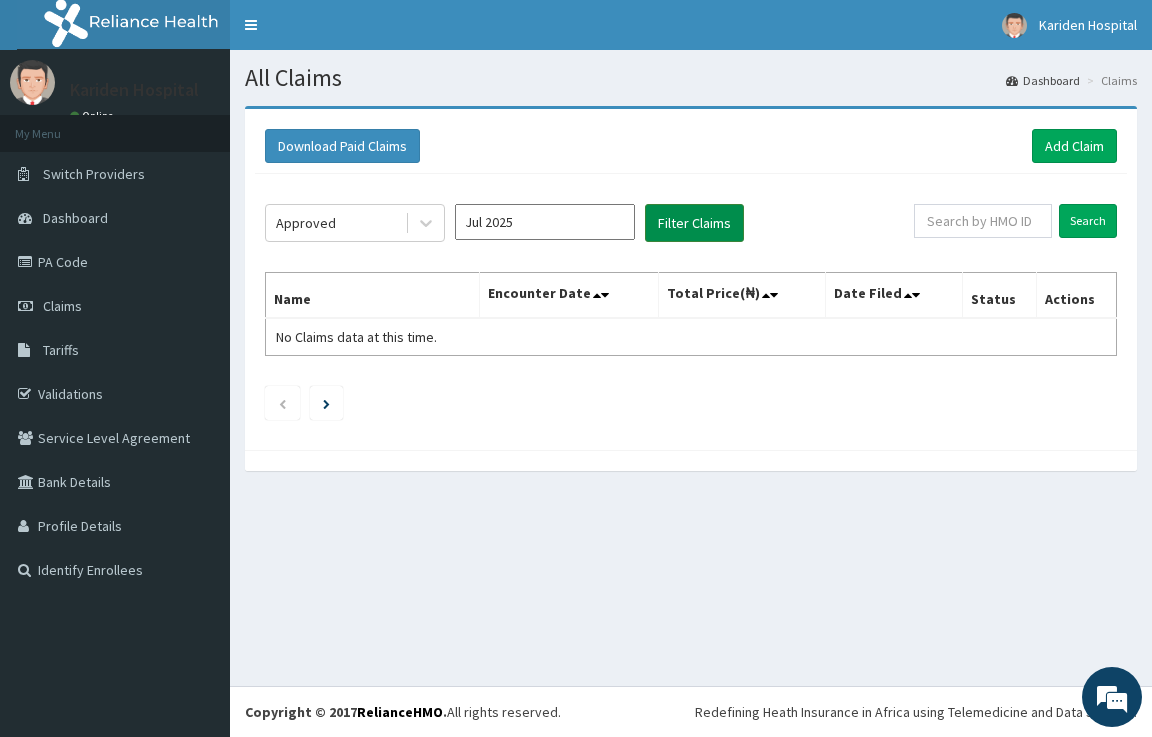 click on "Filter Claims" at bounding box center (694, 223) 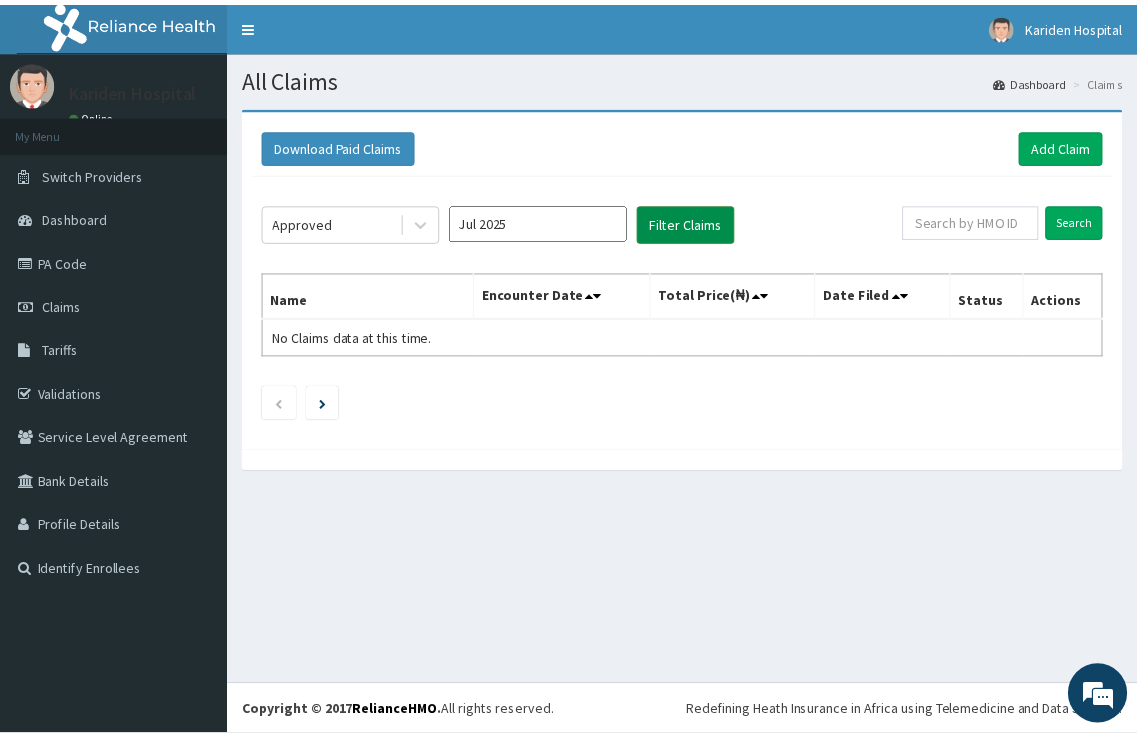 scroll, scrollTop: 0, scrollLeft: 0, axis: both 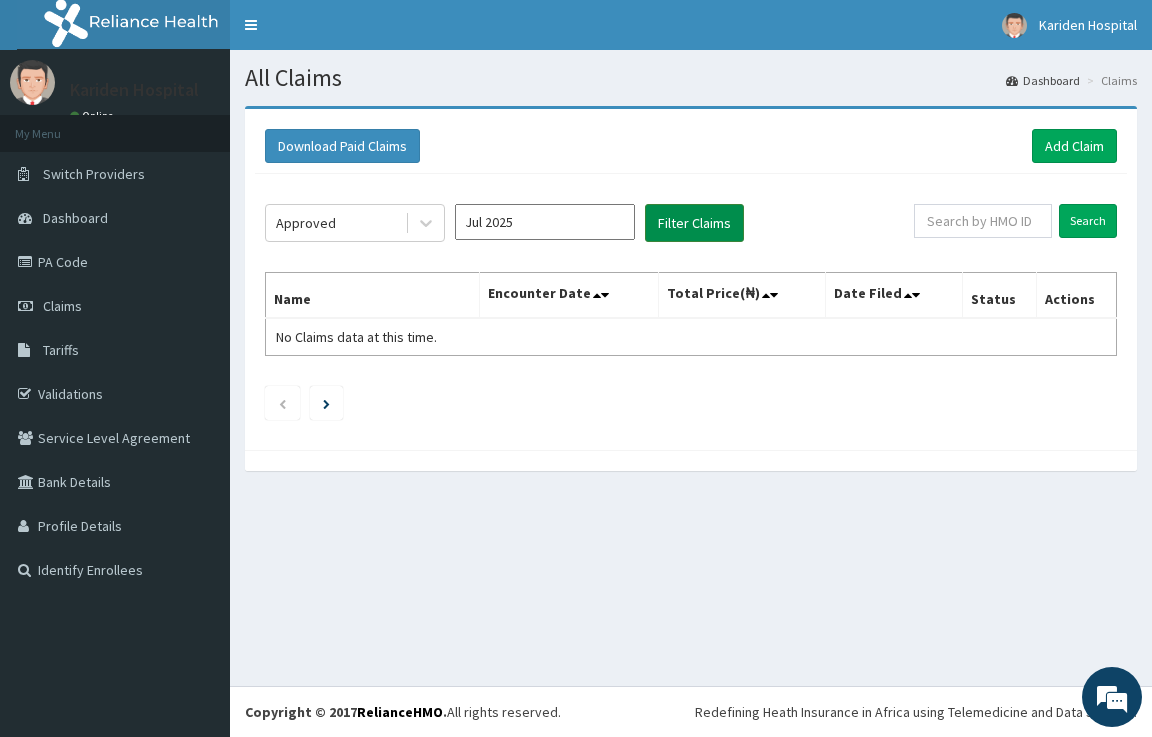 click on "Filter Claims" at bounding box center [694, 223] 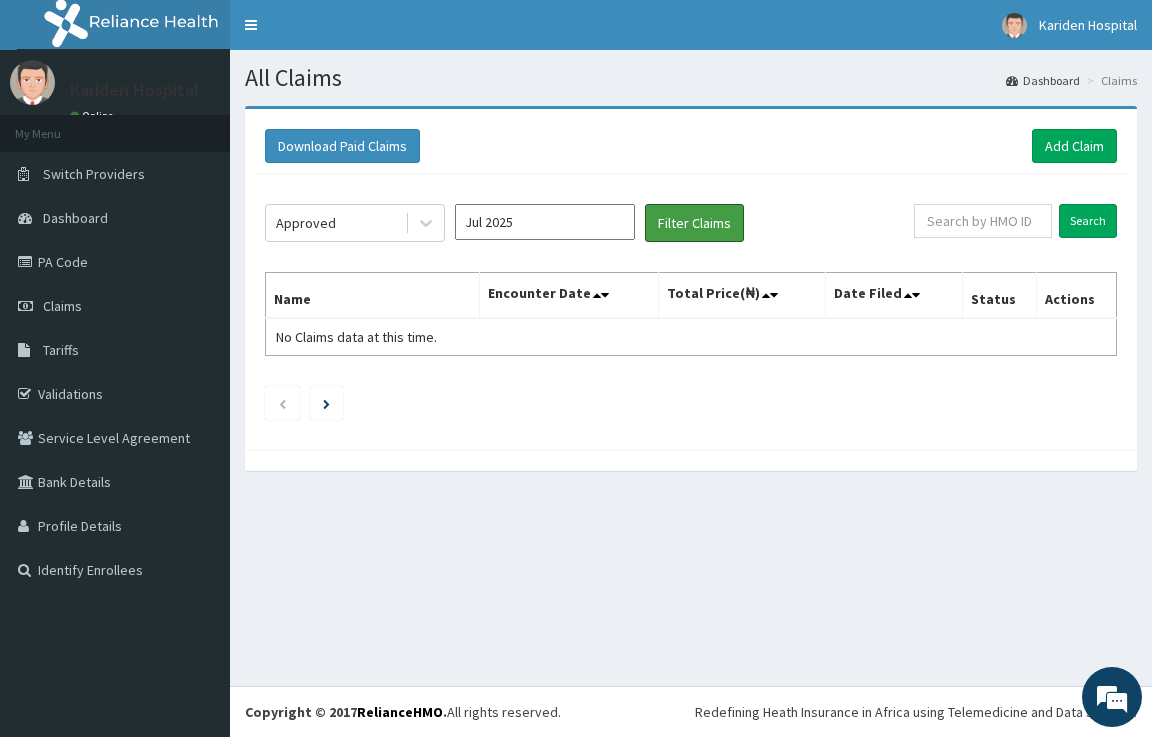 drag, startPoint x: 661, startPoint y: 227, endPoint x: 590, endPoint y: 233, distance: 71.25307 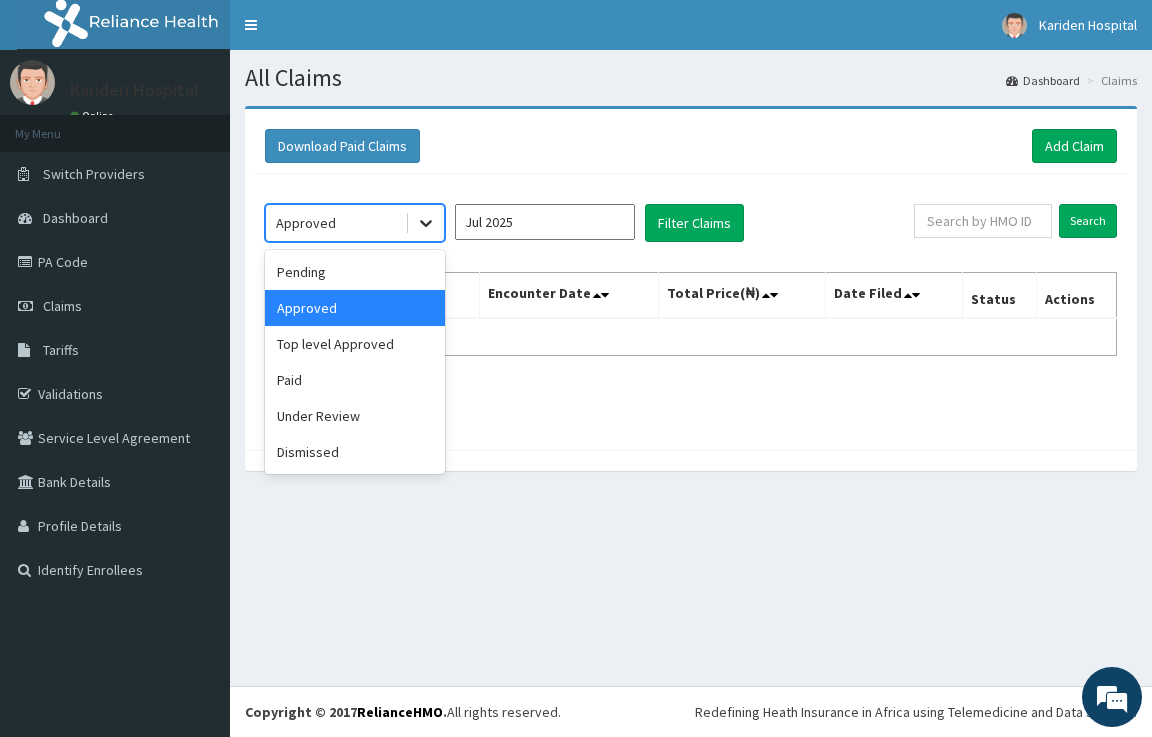 click 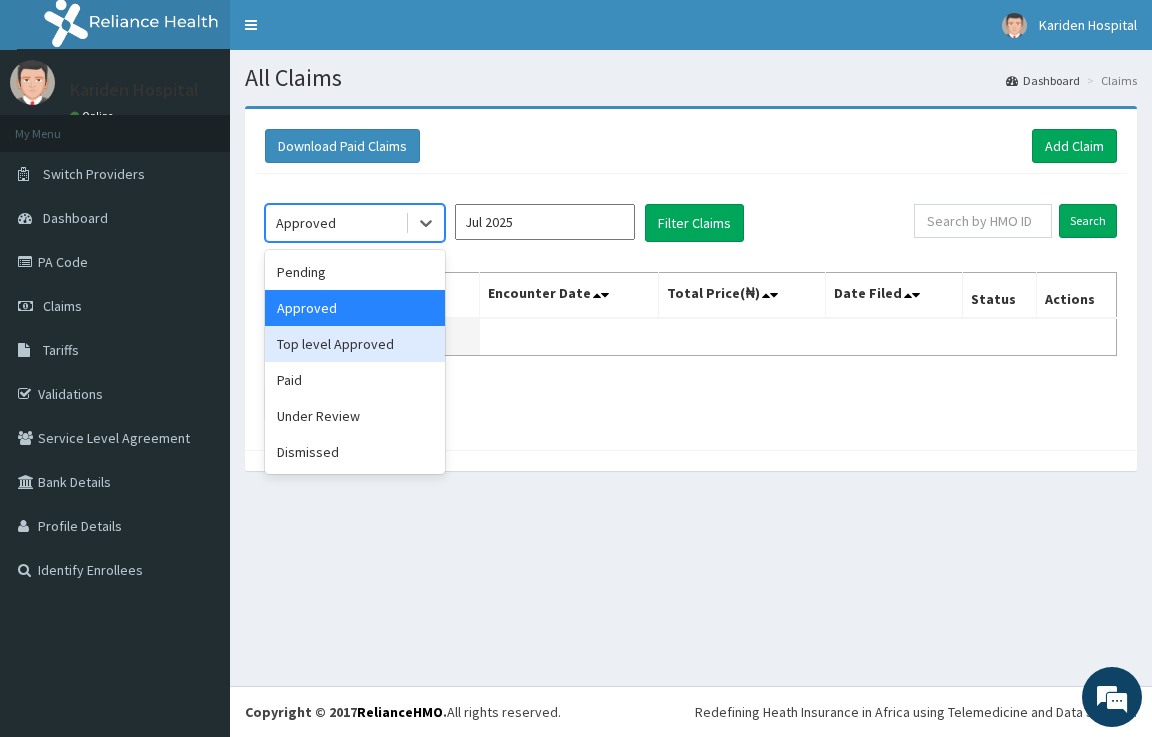 click on "Top level Approved" at bounding box center (355, 344) 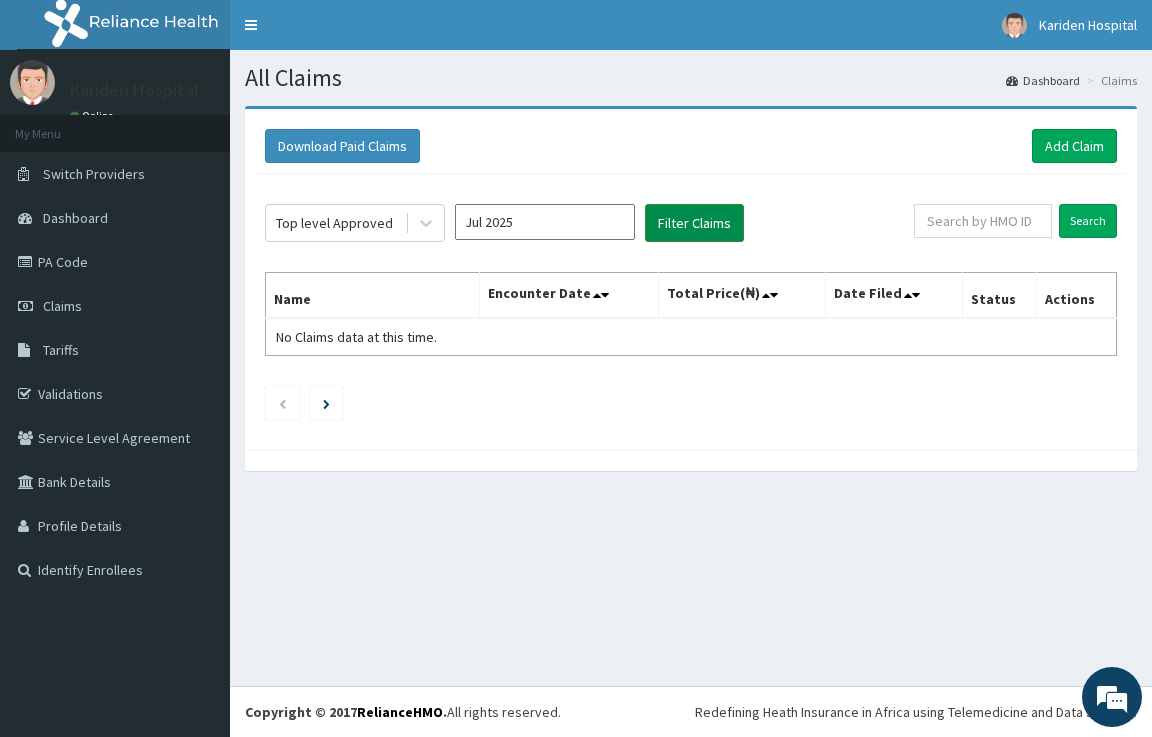 click on "Filter Claims" at bounding box center [694, 223] 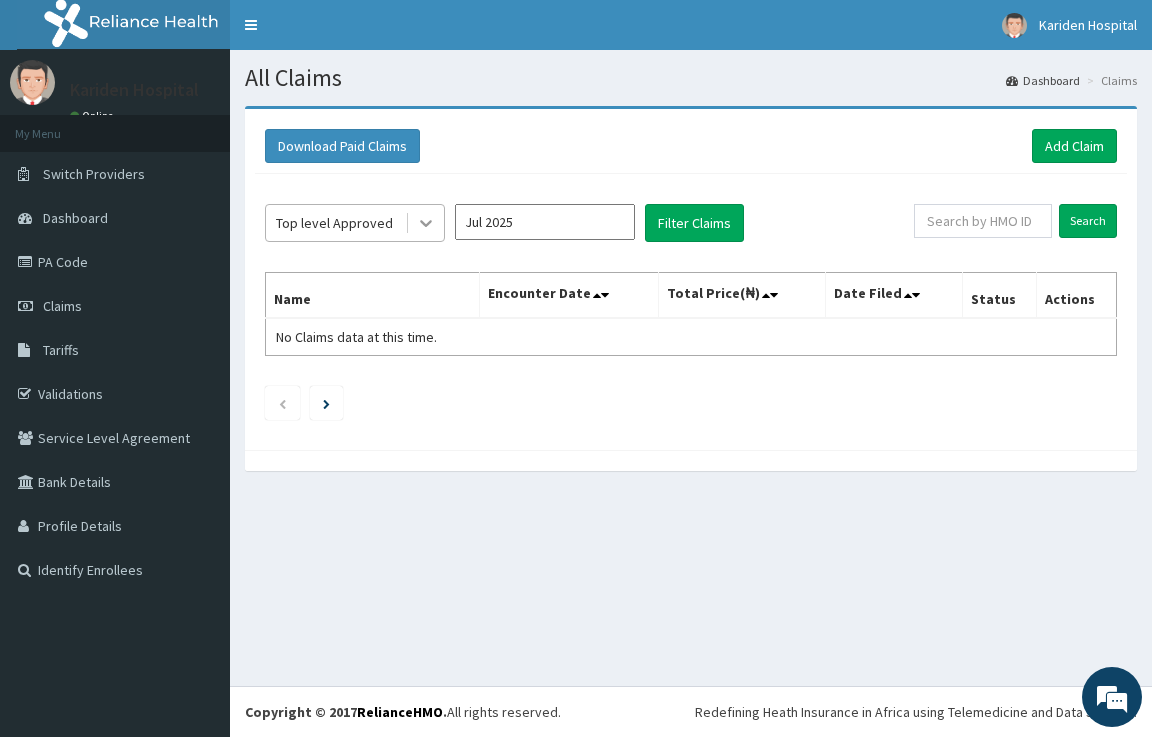 click 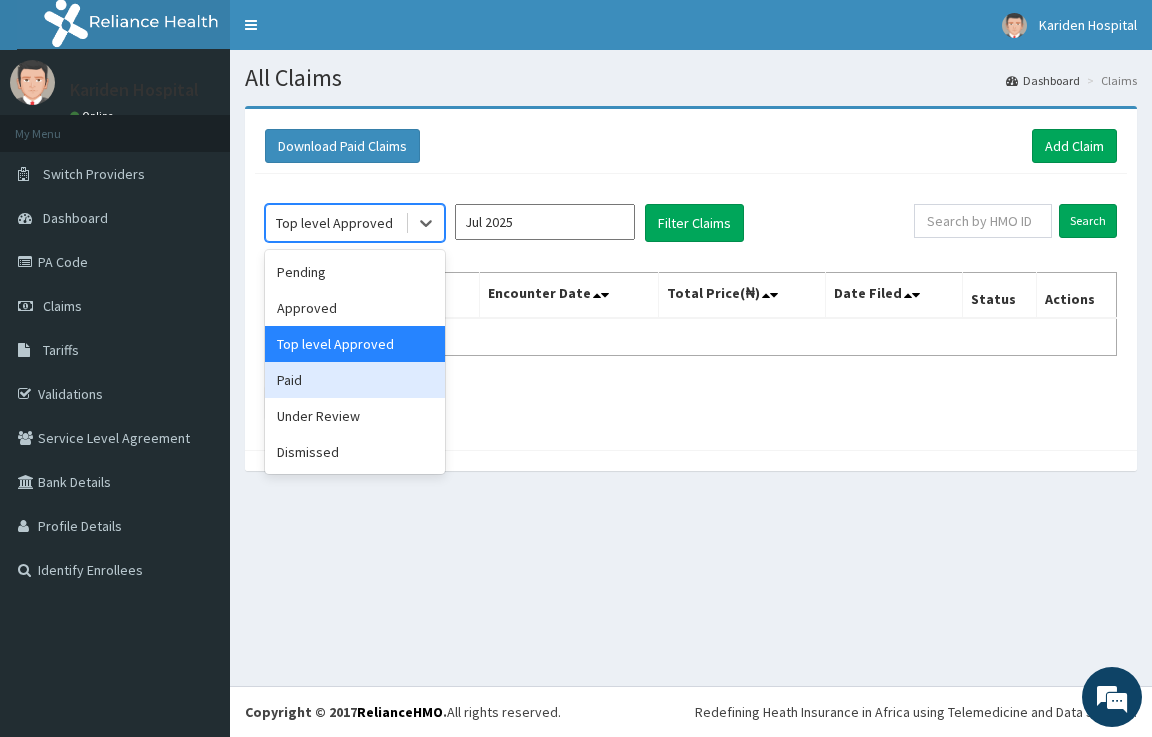 click on "Paid" at bounding box center [355, 380] 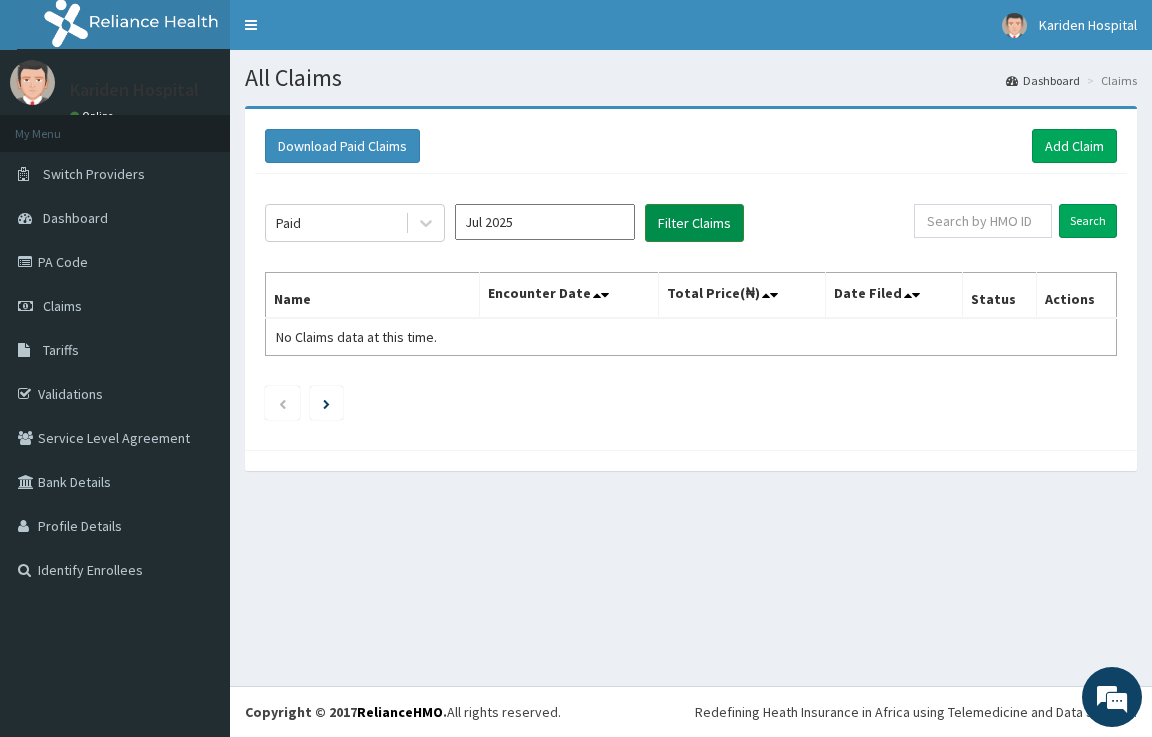 click on "Filter Claims" at bounding box center (694, 223) 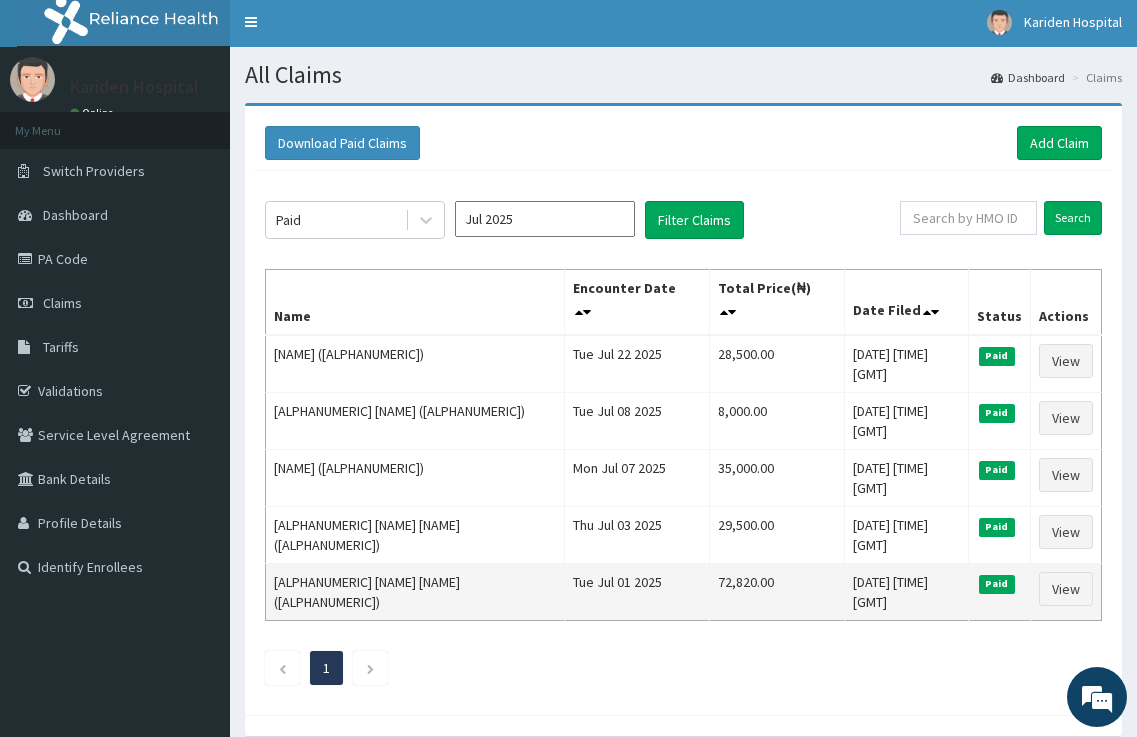 scroll, scrollTop: 0, scrollLeft: 0, axis: both 